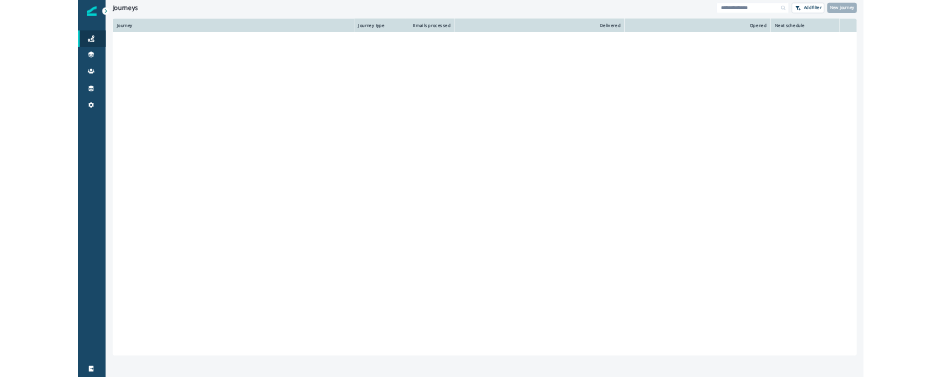 scroll, scrollTop: 0, scrollLeft: 0, axis: both 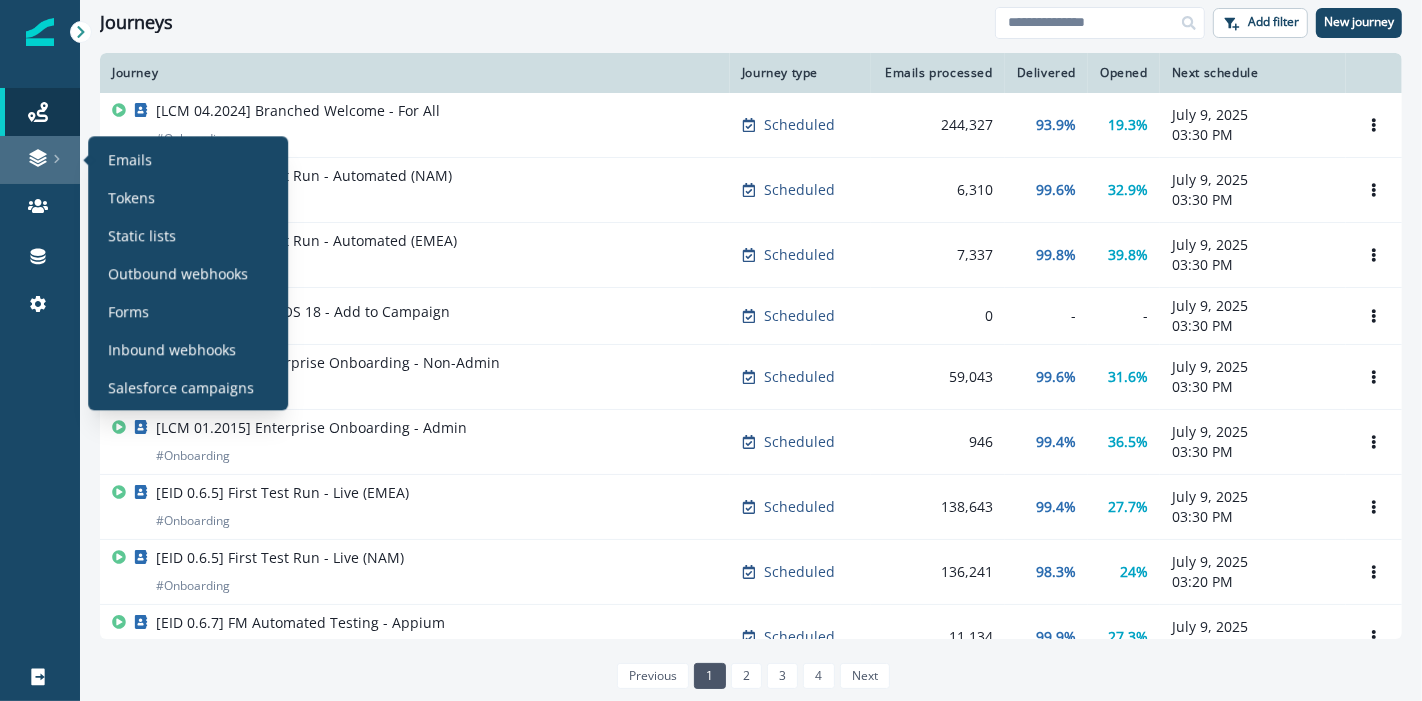 click at bounding box center (40, 160) 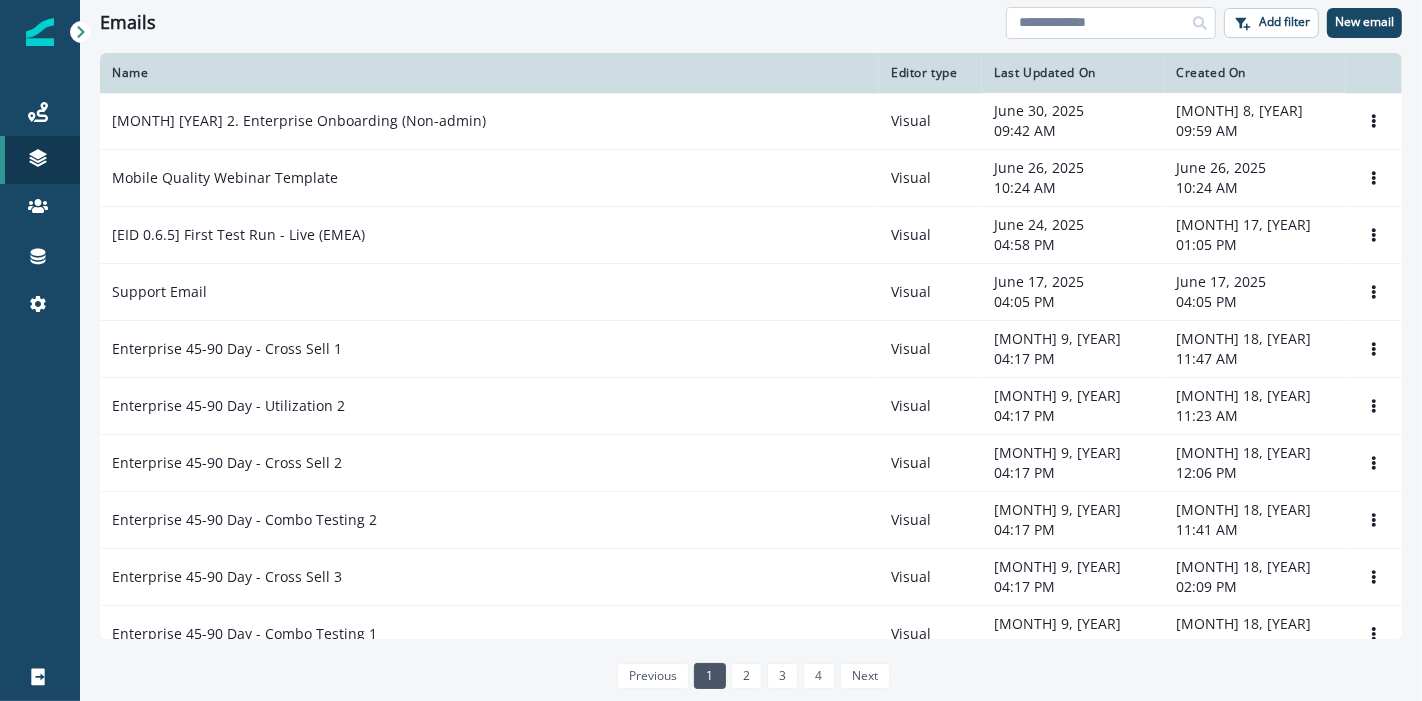 click at bounding box center [1111, 23] 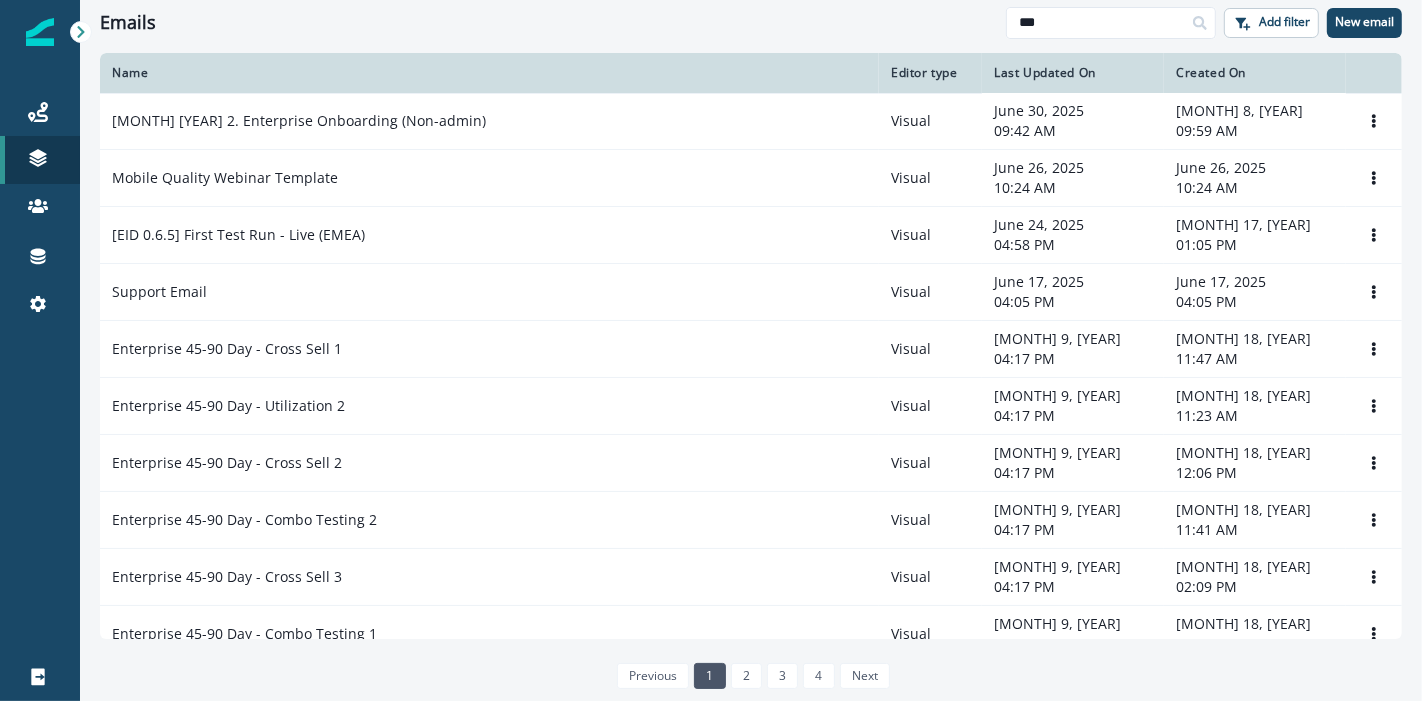 type on "***" 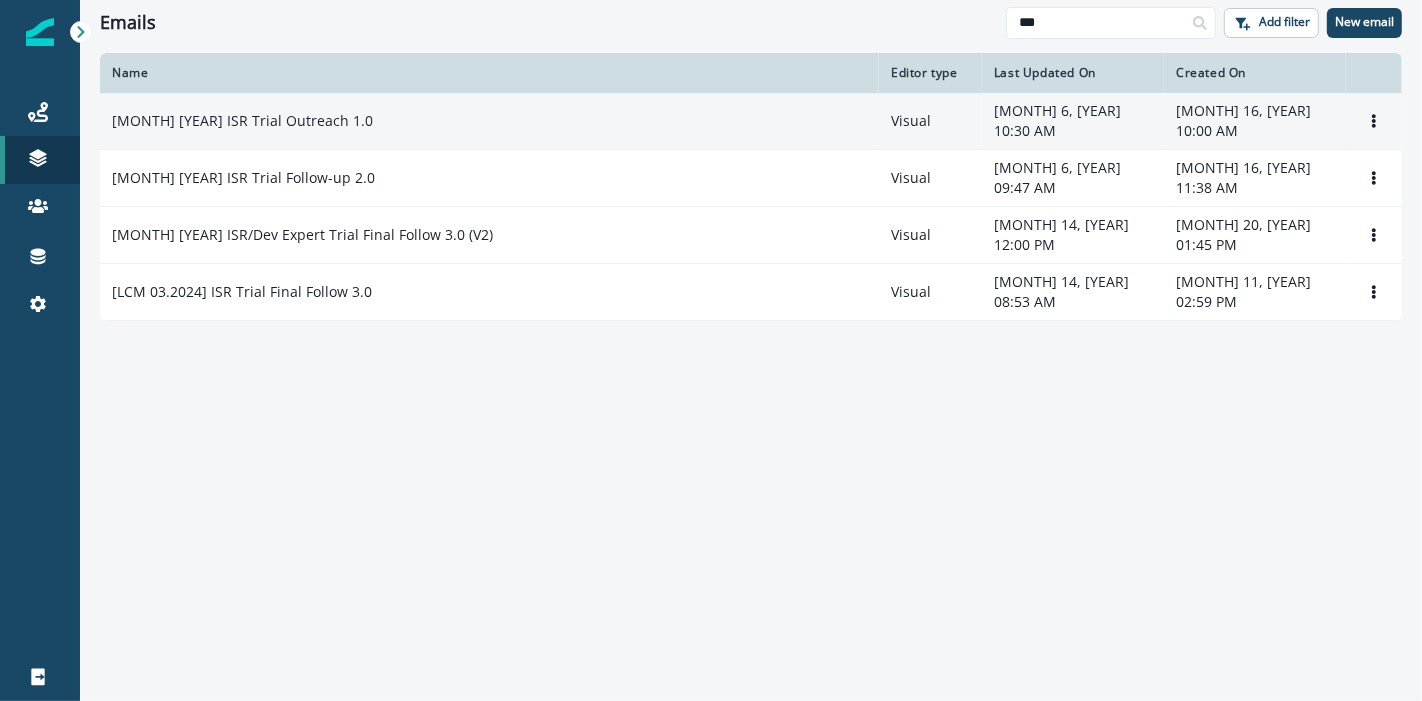 click on "[MONTH] [YEAR] ISR Trial Outreach 1.0" at bounding box center (489, 121) 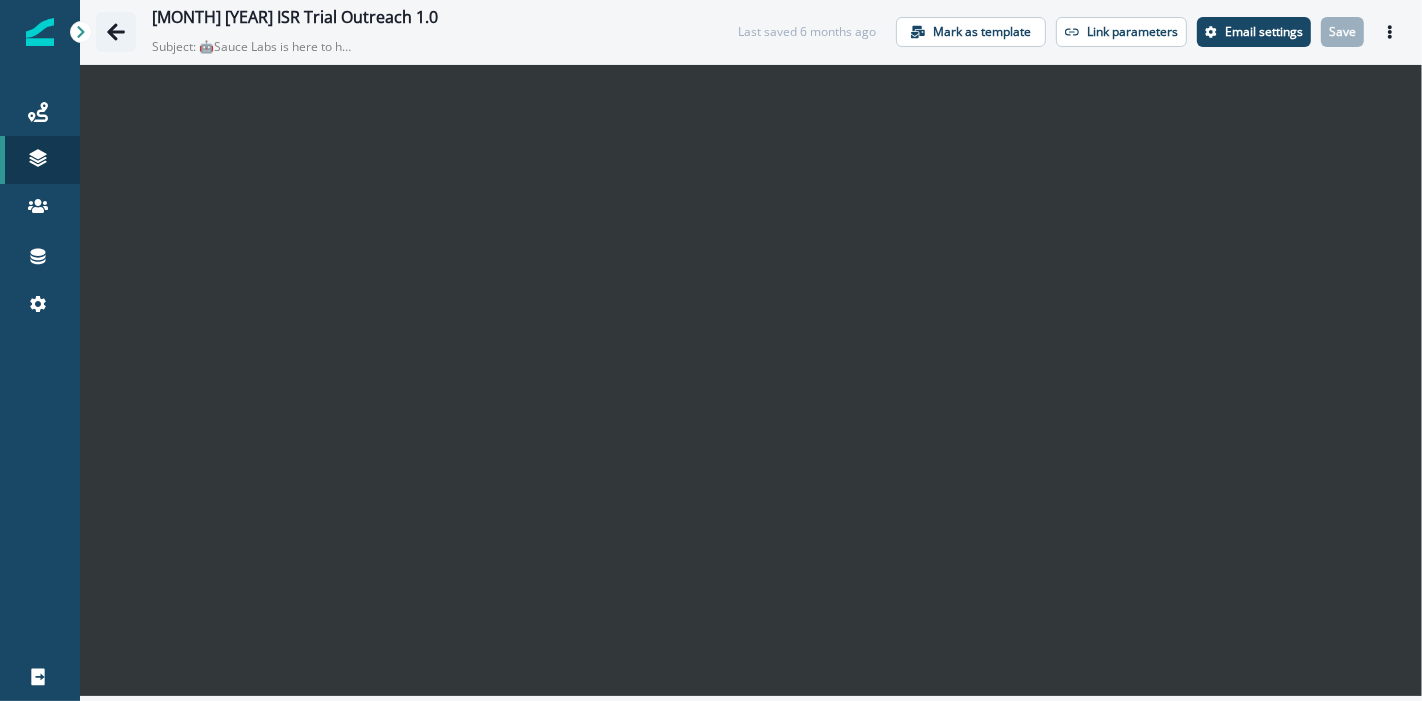 click at bounding box center [116, 32] 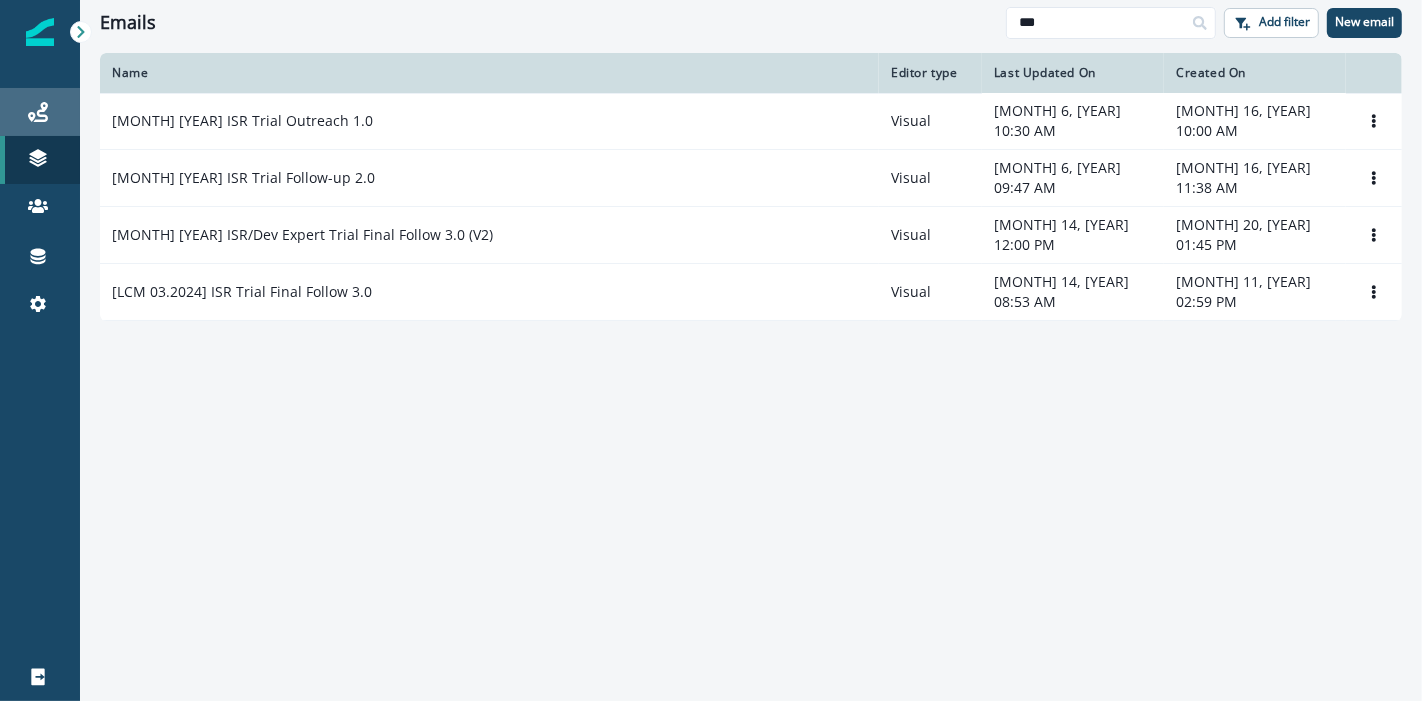 click at bounding box center [38, 112] 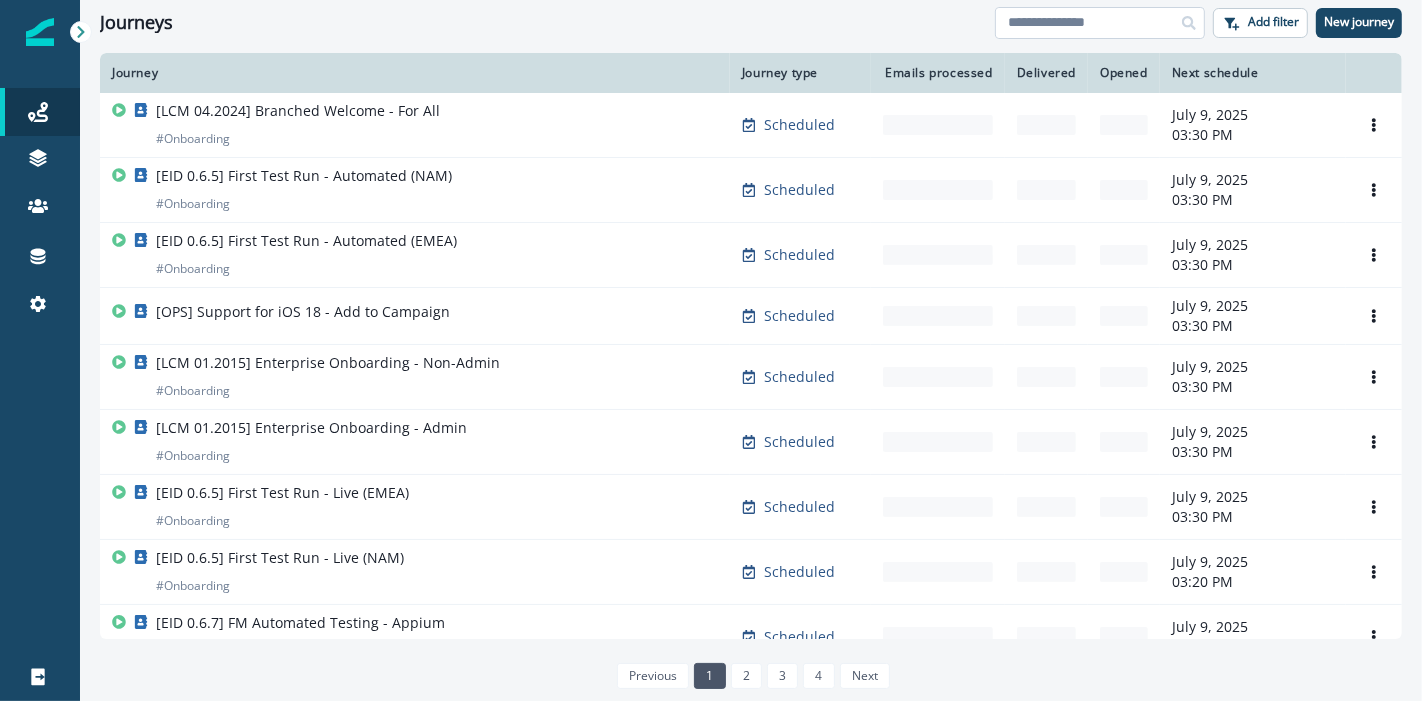 click at bounding box center [1100, 23] 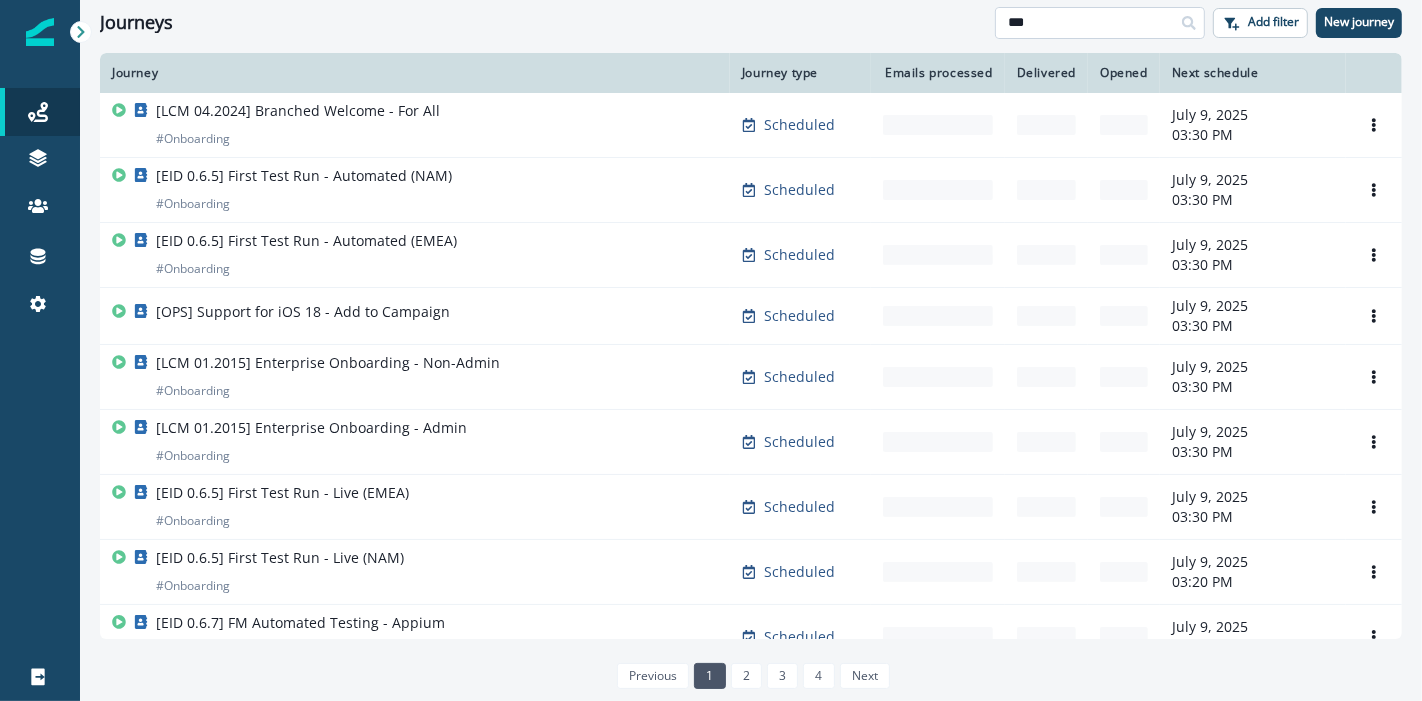 type on "***" 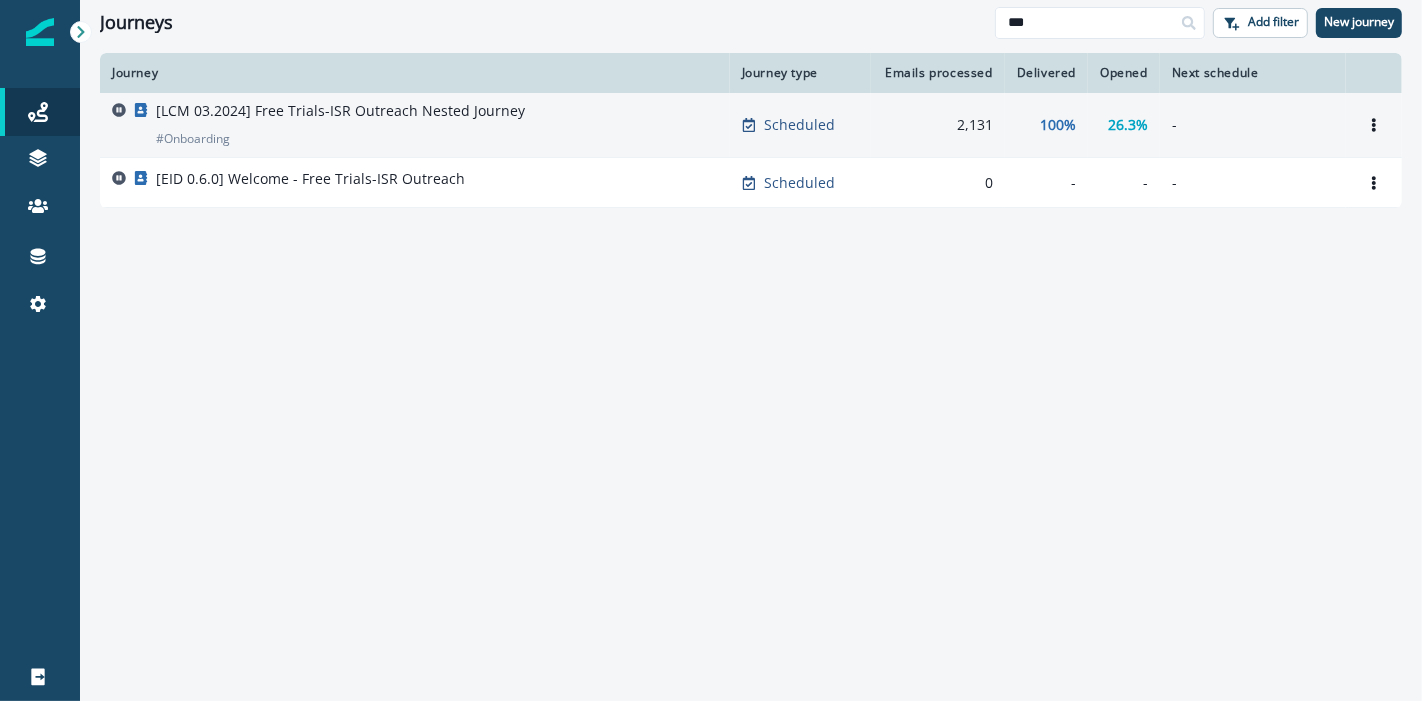 click on "[LCM 03.2024] Free Trials-ISR Outreach Nested Journey" at bounding box center (340, 111) 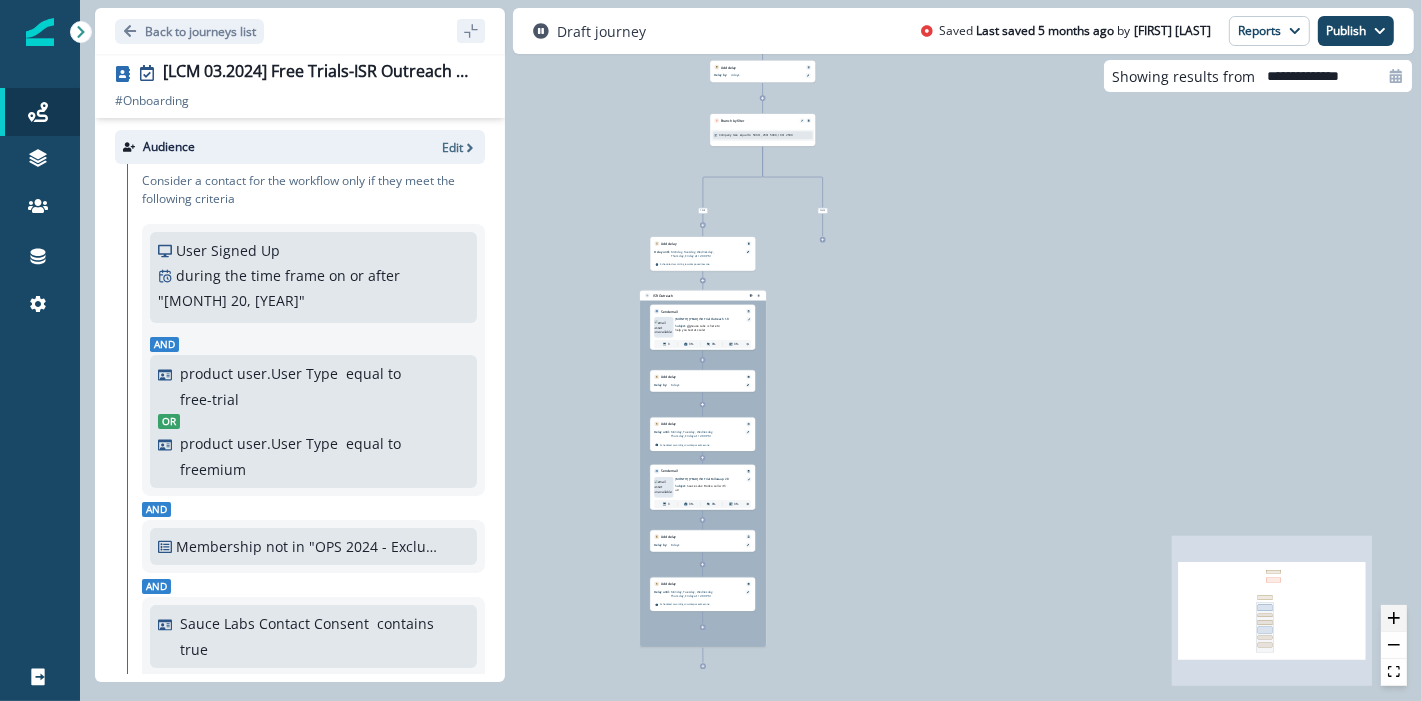 click at bounding box center (1394, 618) 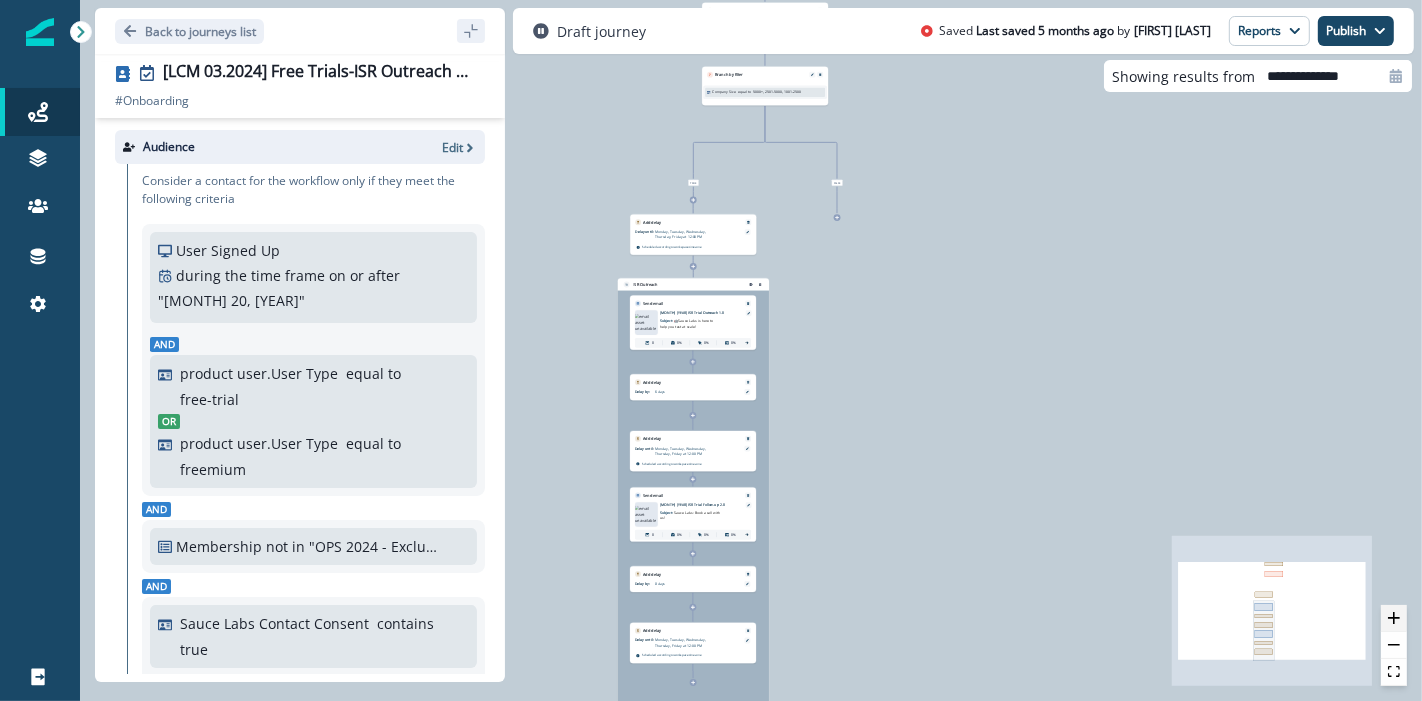 click at bounding box center (1394, 618) 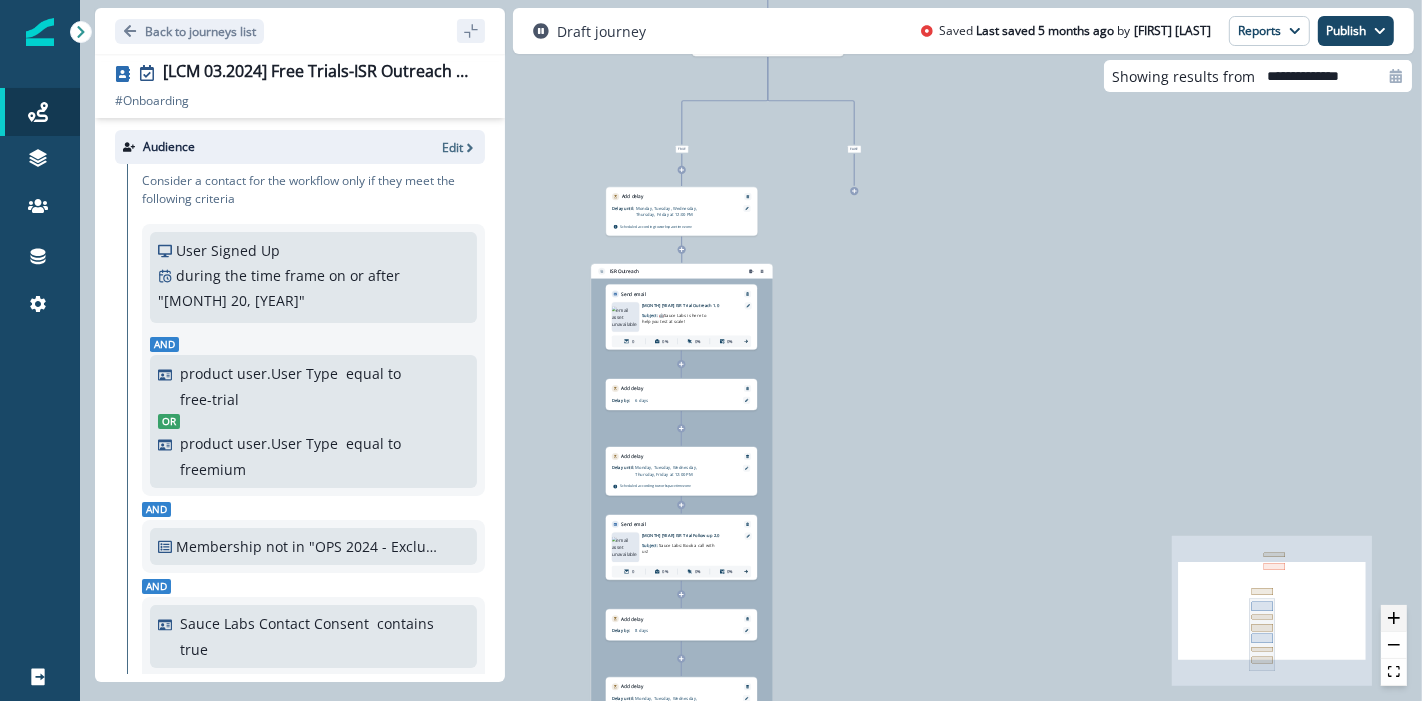 click at bounding box center [1394, 618] 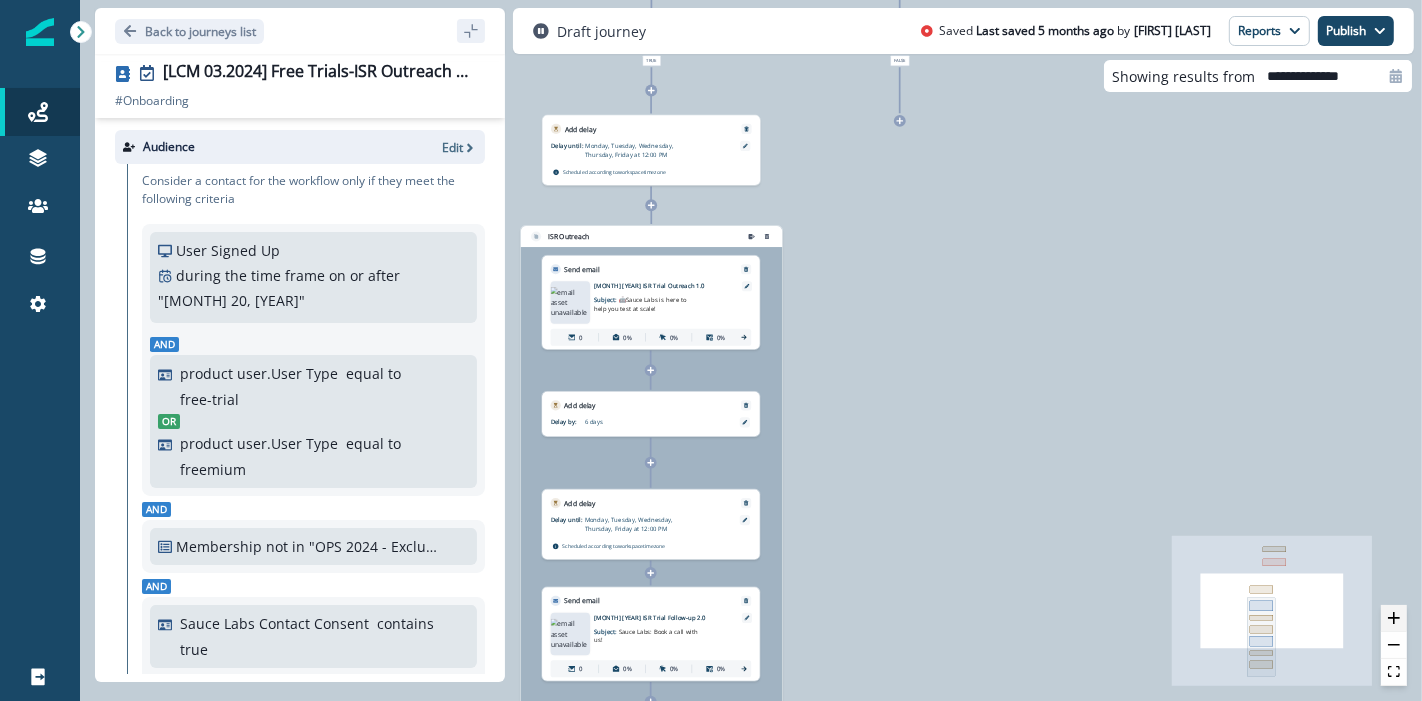 click at bounding box center (1394, 618) 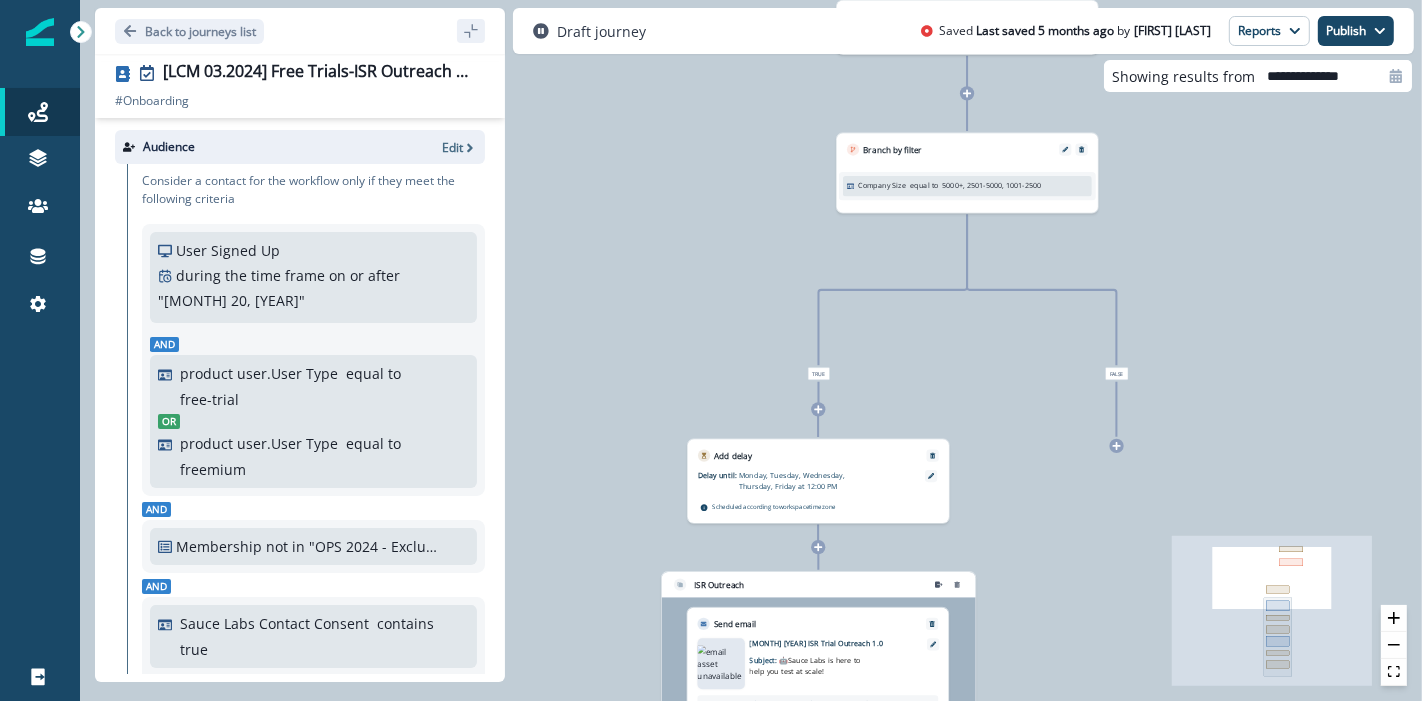 drag, startPoint x: 820, startPoint y: 264, endPoint x: 1007, endPoint y: 635, distance: 415.4636 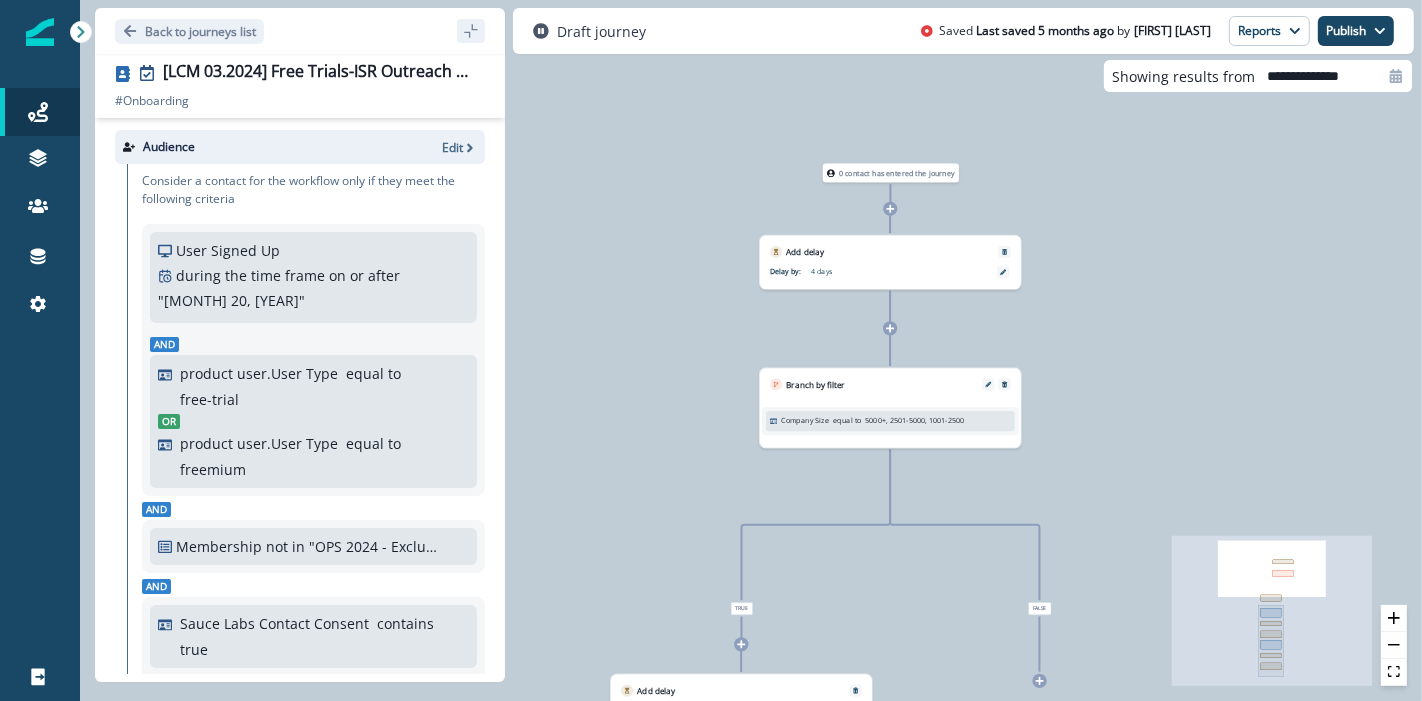 drag, startPoint x: 1200, startPoint y: 280, endPoint x: 1124, endPoint y: 510, distance: 242.2313 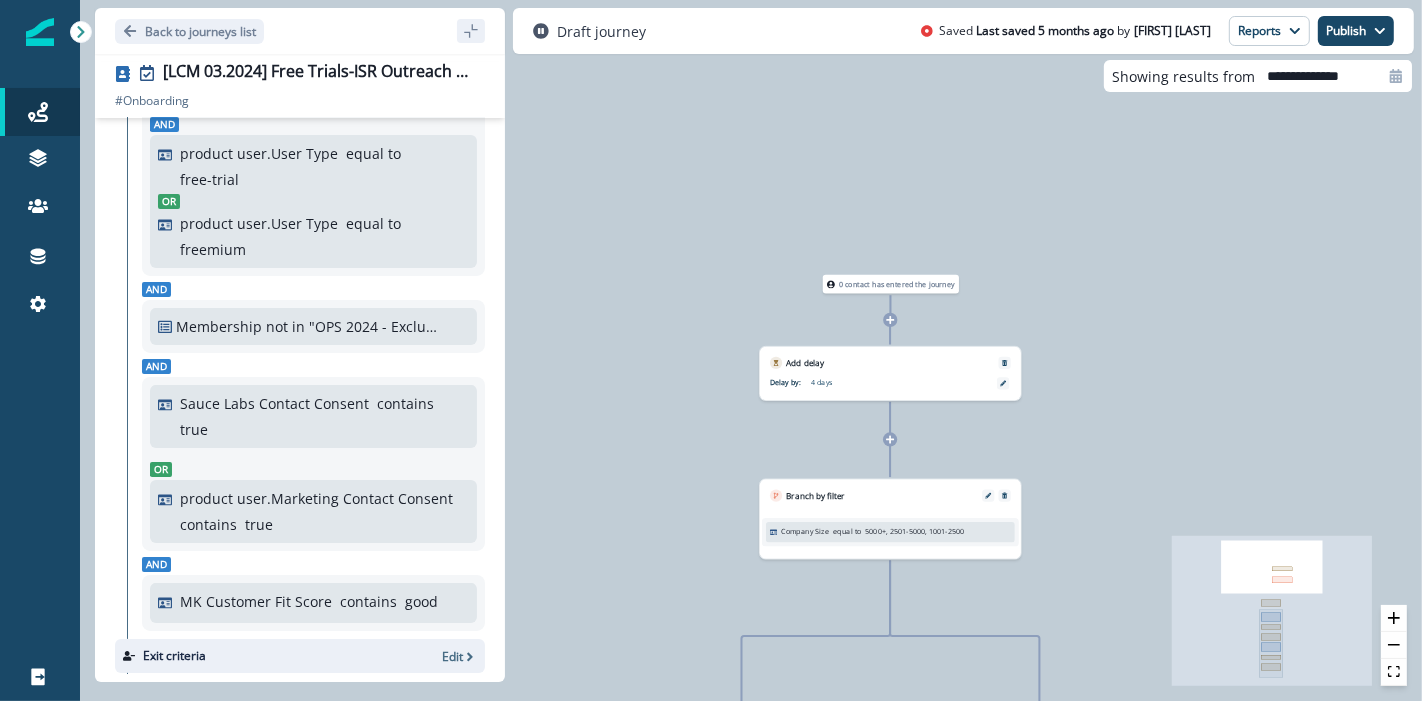 scroll, scrollTop: 79, scrollLeft: 0, axis: vertical 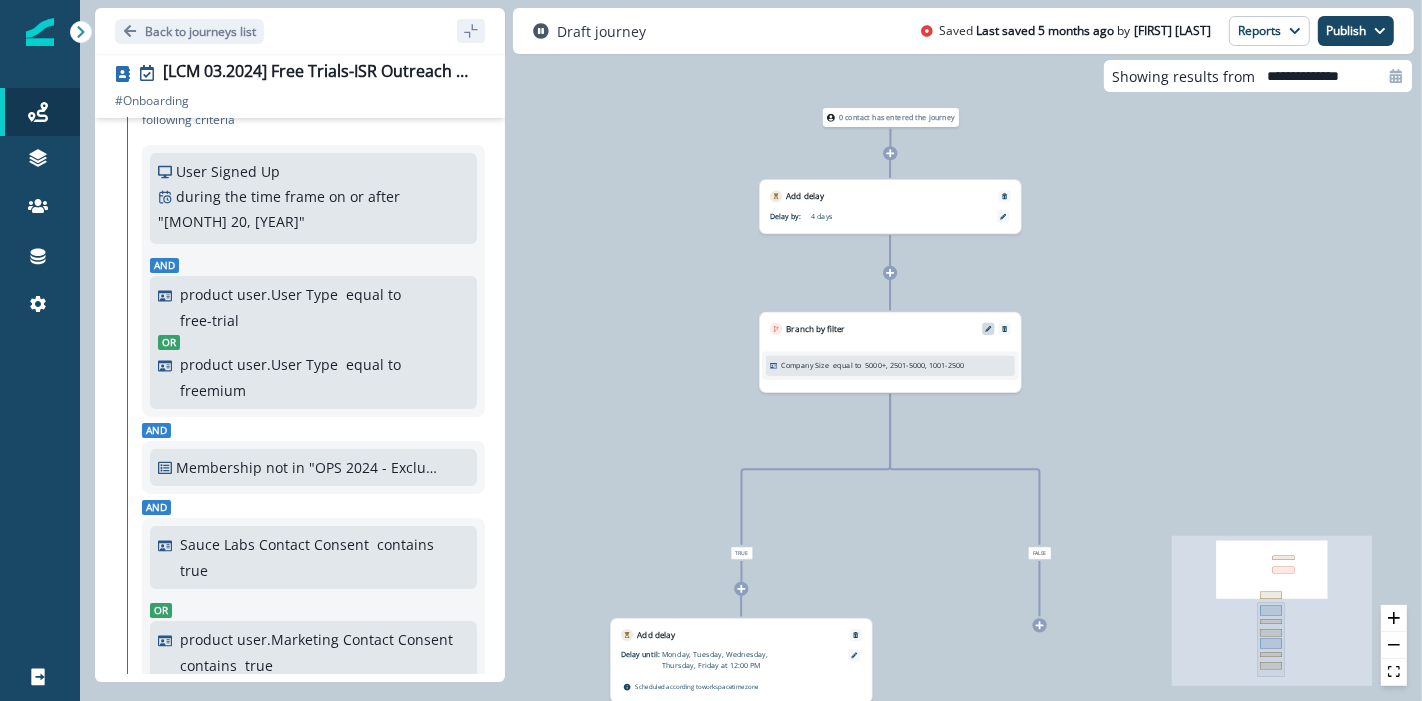 click at bounding box center [988, 329] 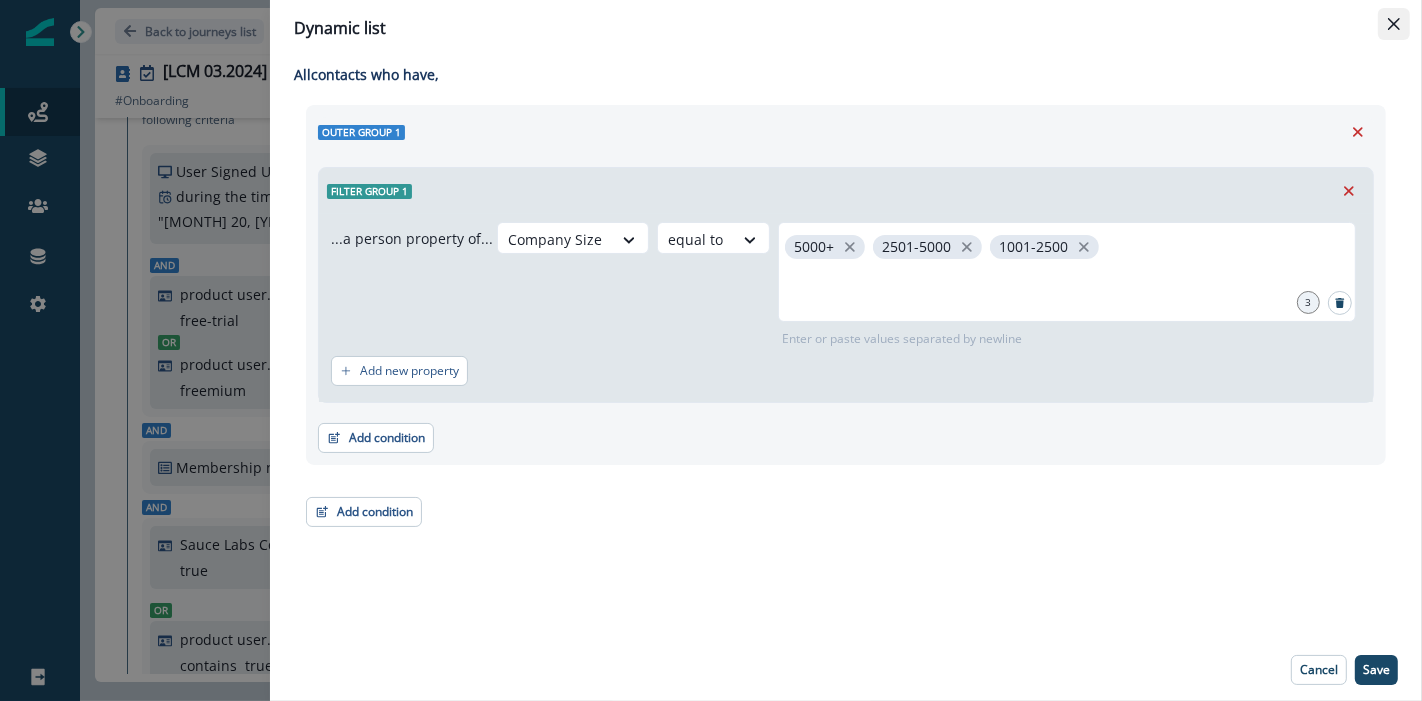 click at bounding box center [1394, 24] 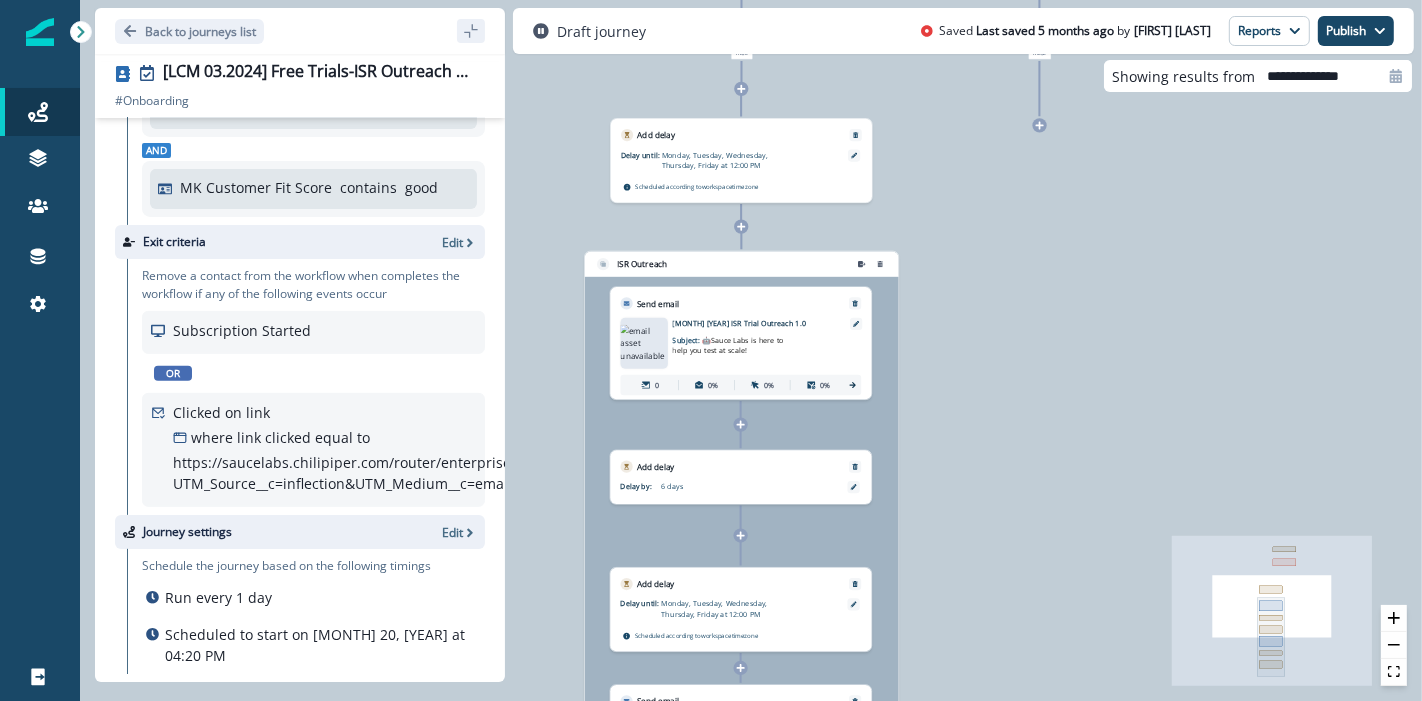 scroll, scrollTop: 745, scrollLeft: 0, axis: vertical 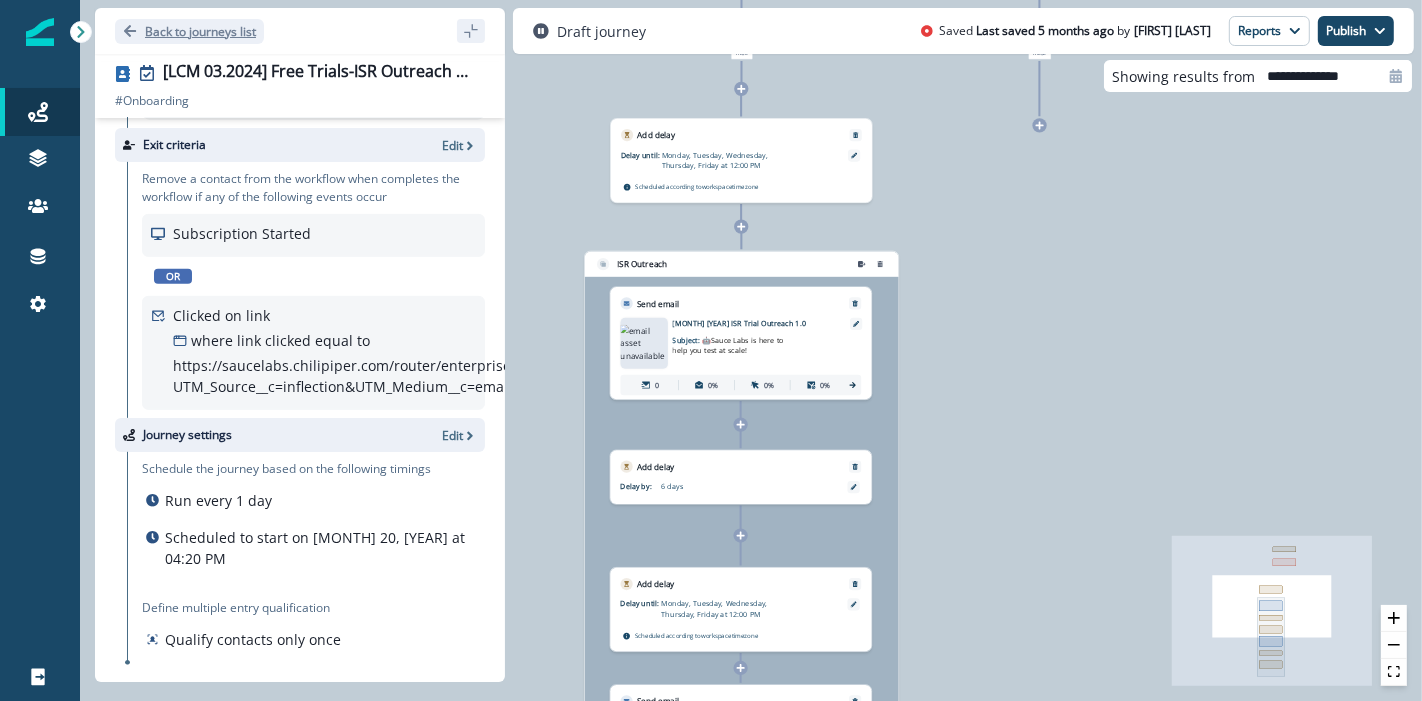 click on "Back to journeys list" at bounding box center [200, 31] 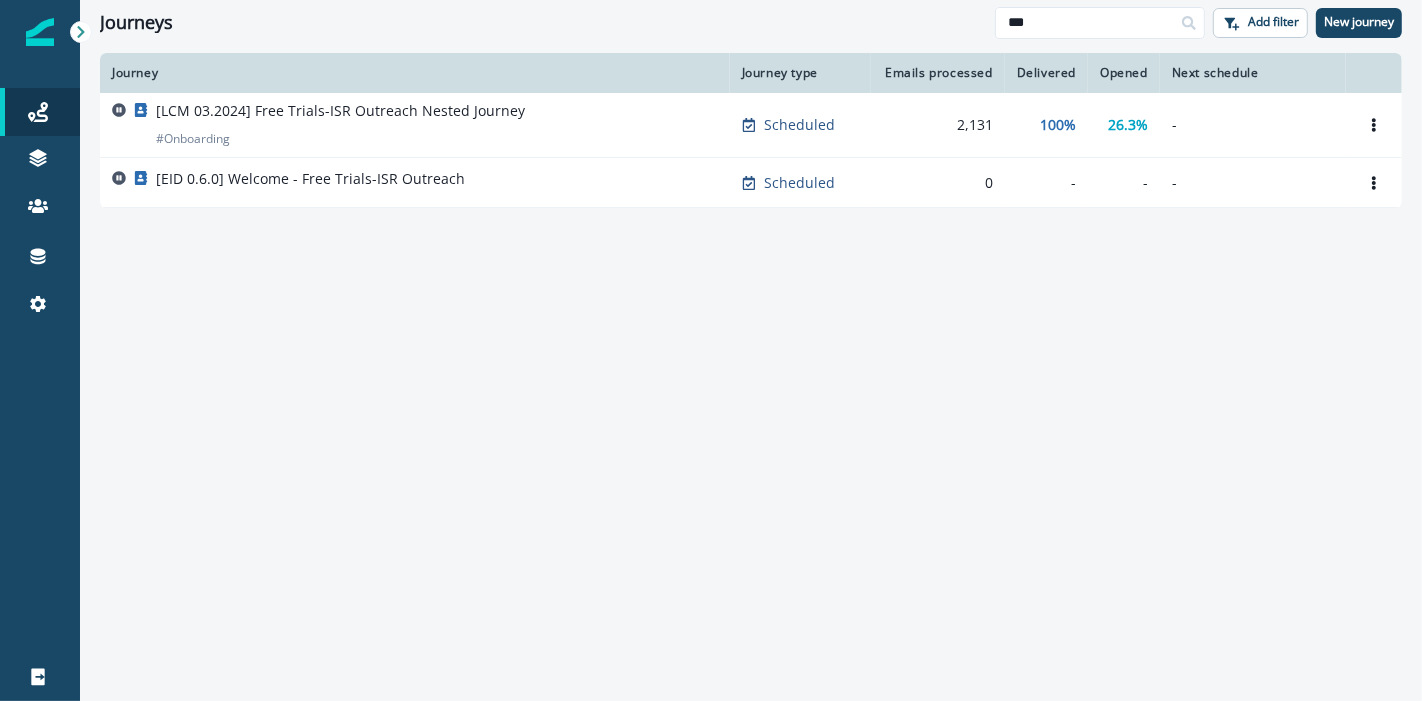 click at bounding box center (81, 32) 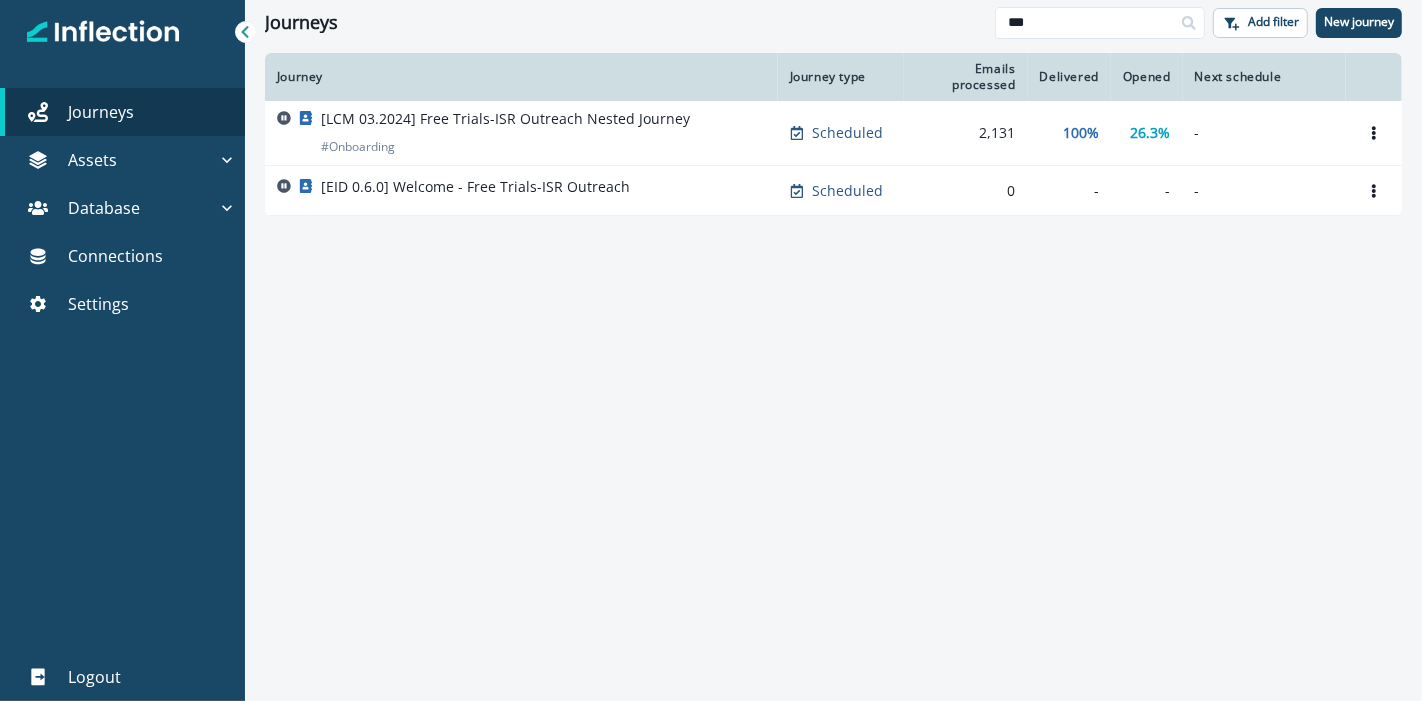 click at bounding box center [245, 32] 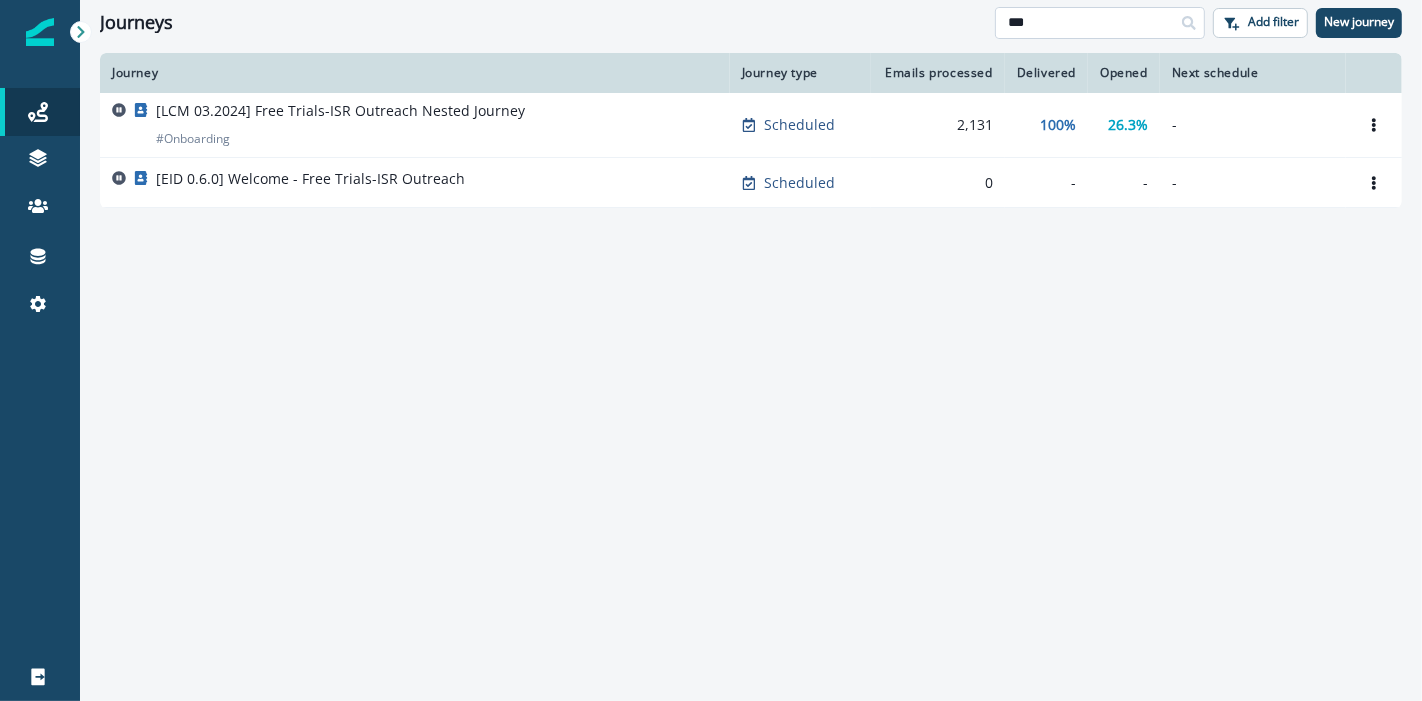 click on "***" at bounding box center [1100, 23] 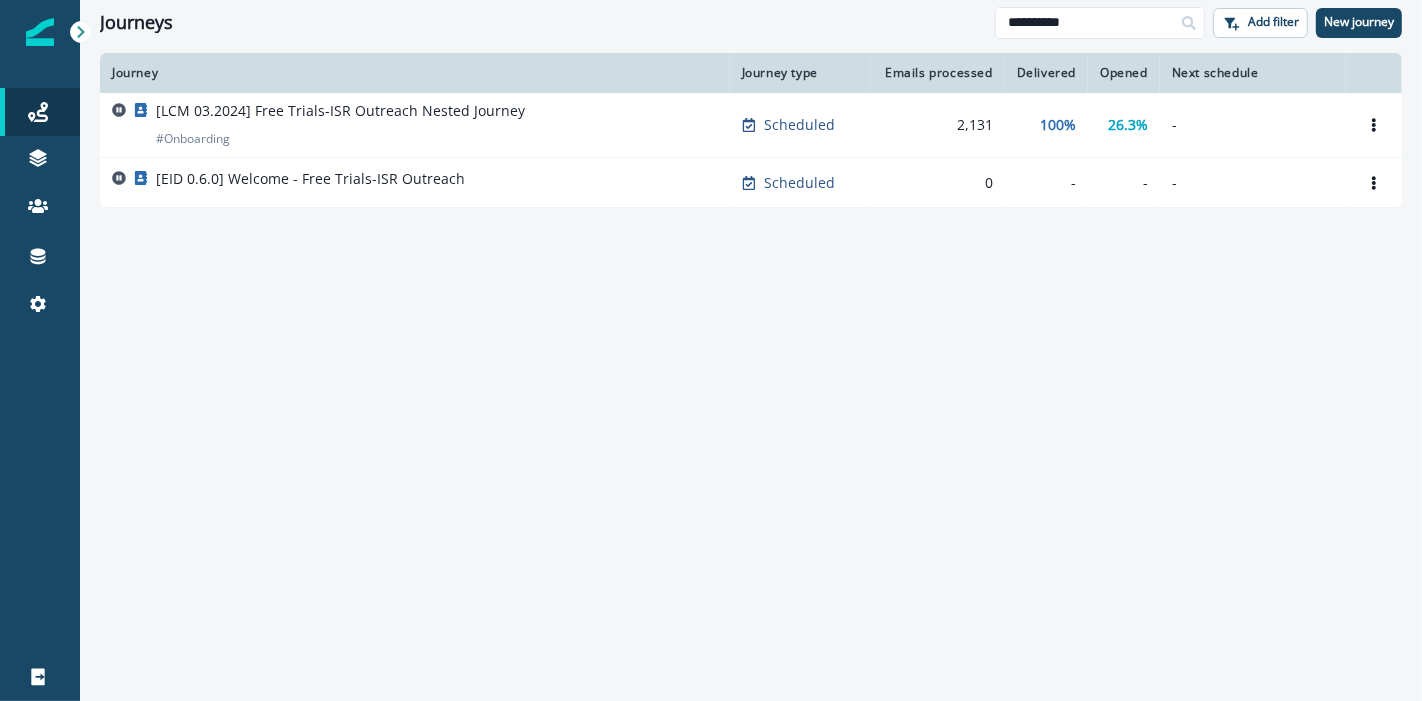 type on "**********" 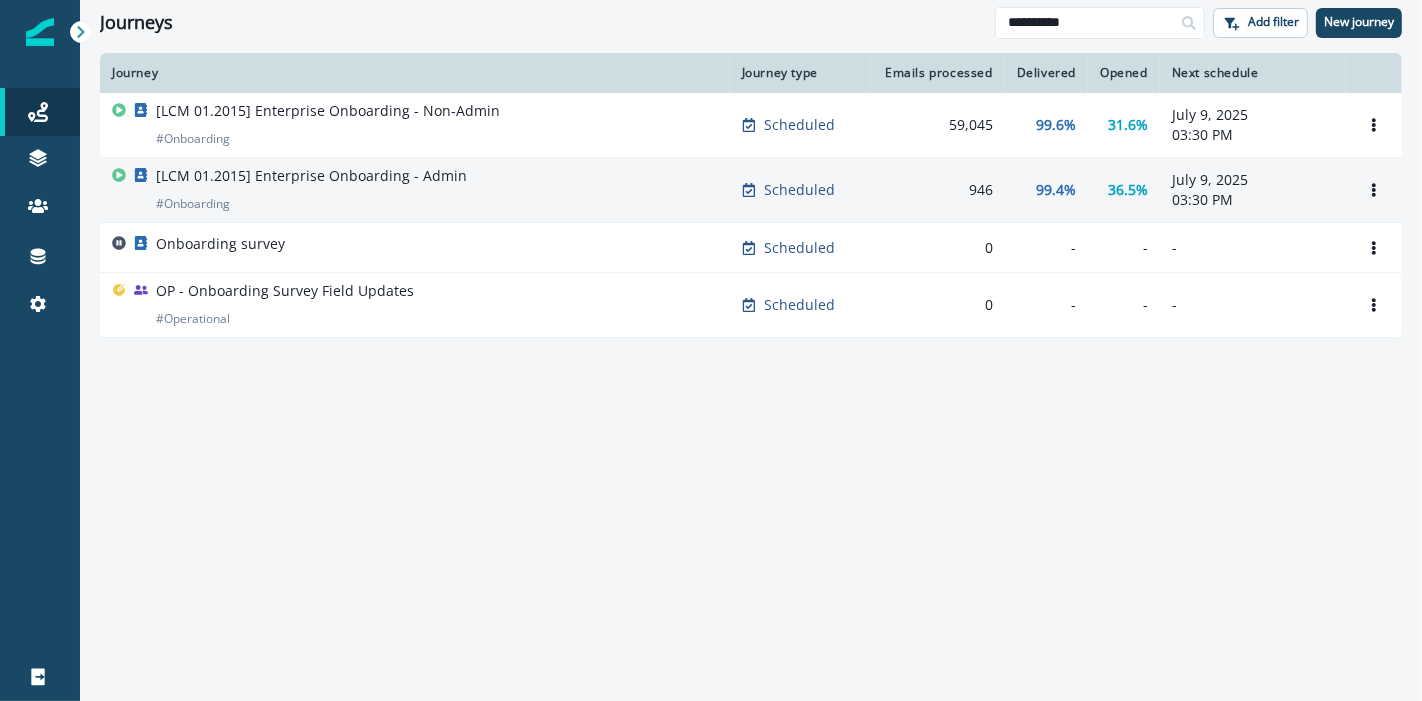 click on "[LCM 01.2015] Enterprise Onboarding - Admin # Onboarding" at bounding box center (415, 190) 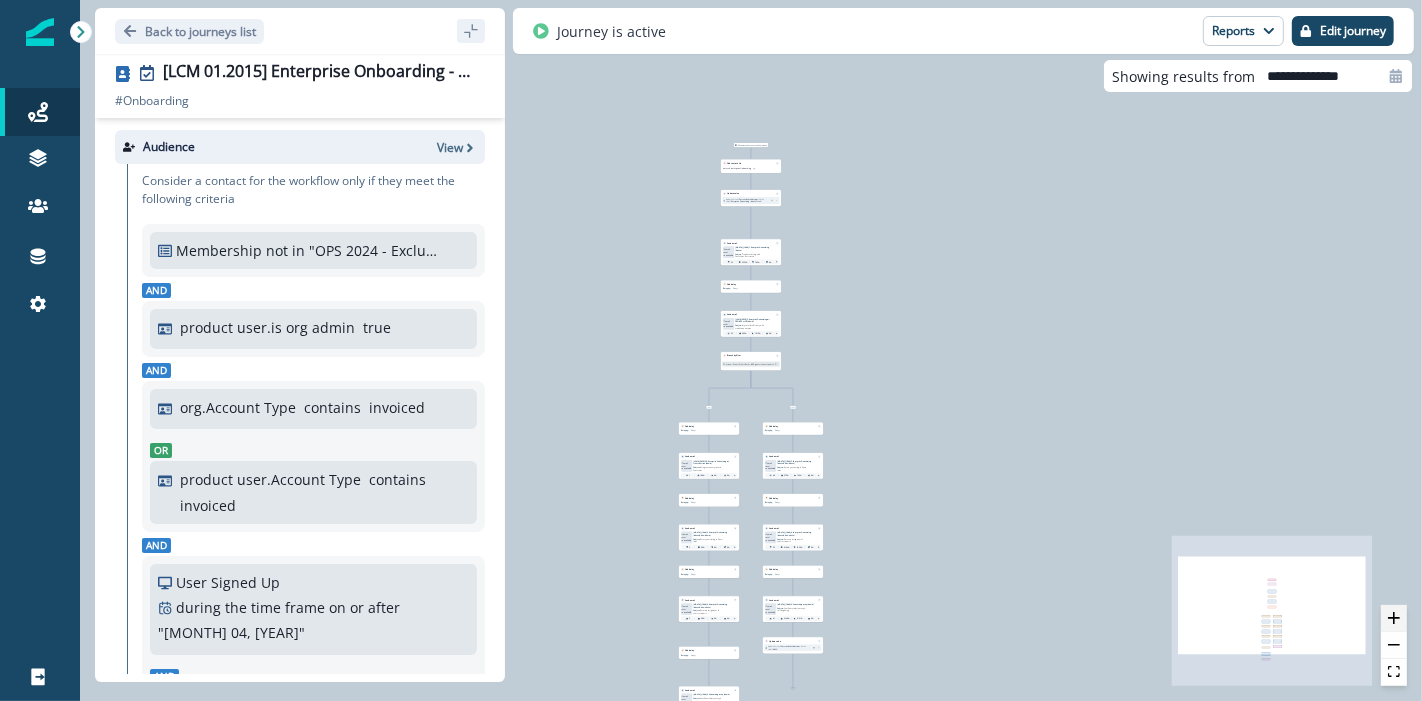 click at bounding box center [1394, 618] 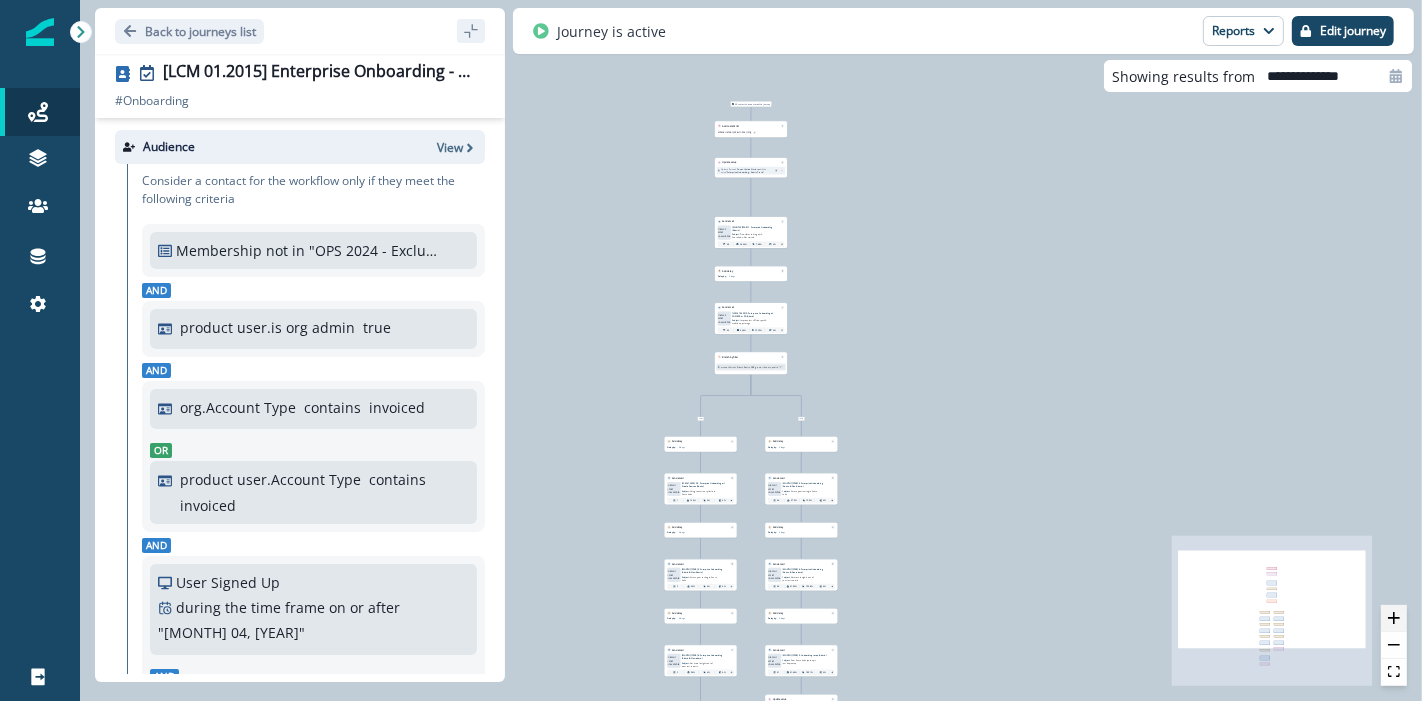 click at bounding box center [1394, 618] 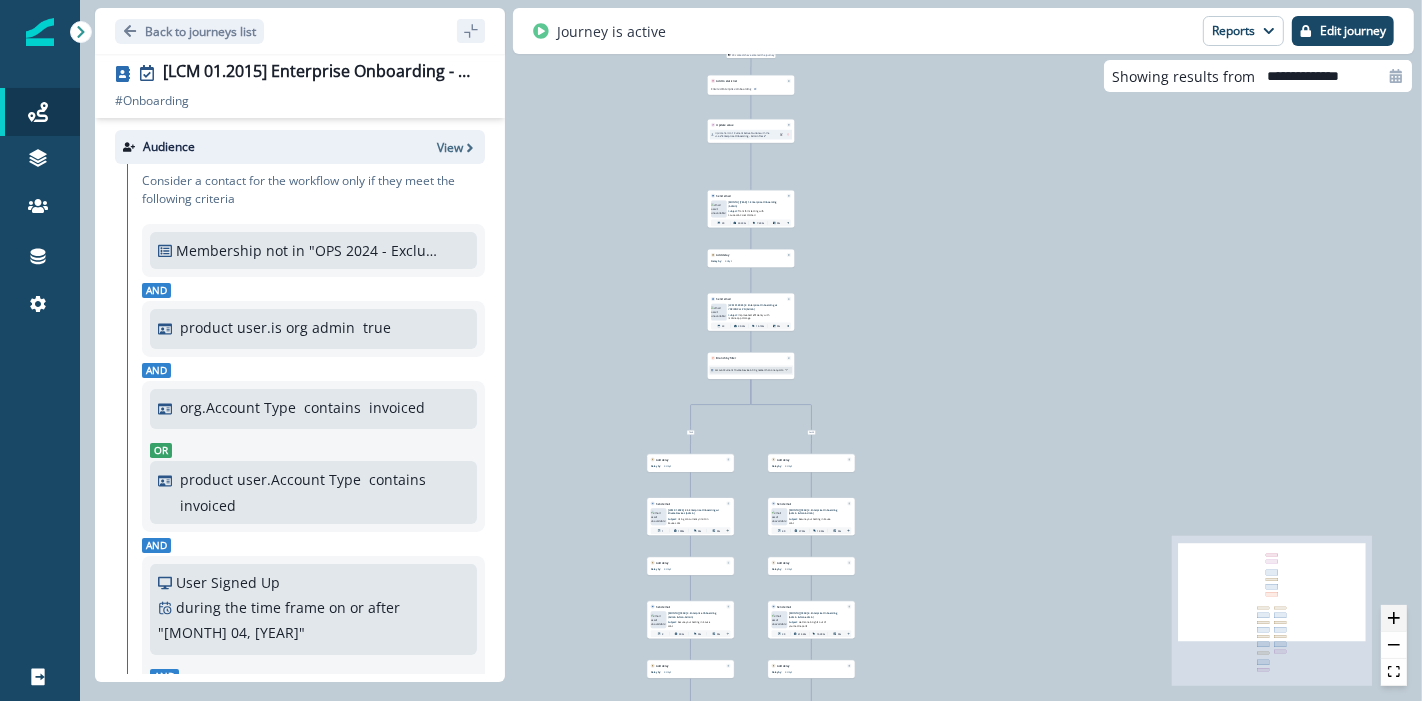 click at bounding box center (1394, 618) 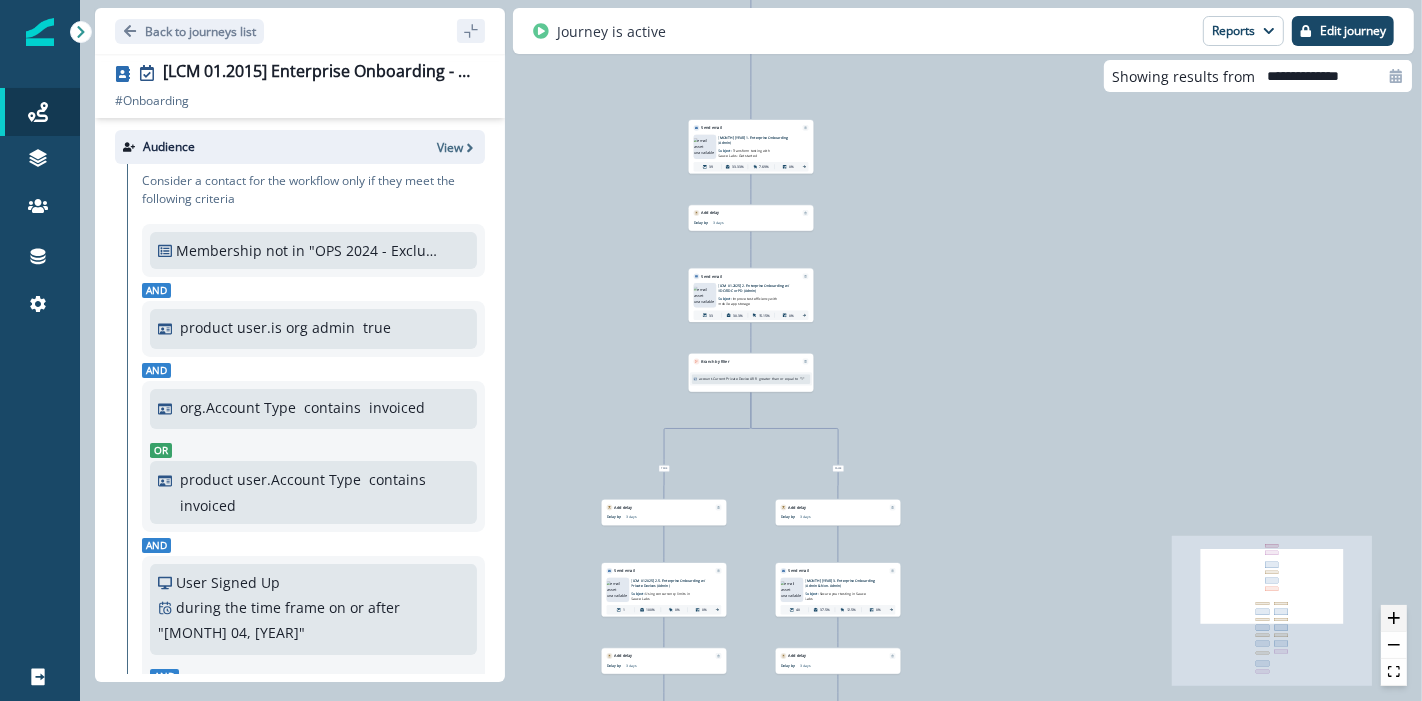 click at bounding box center (1394, 618) 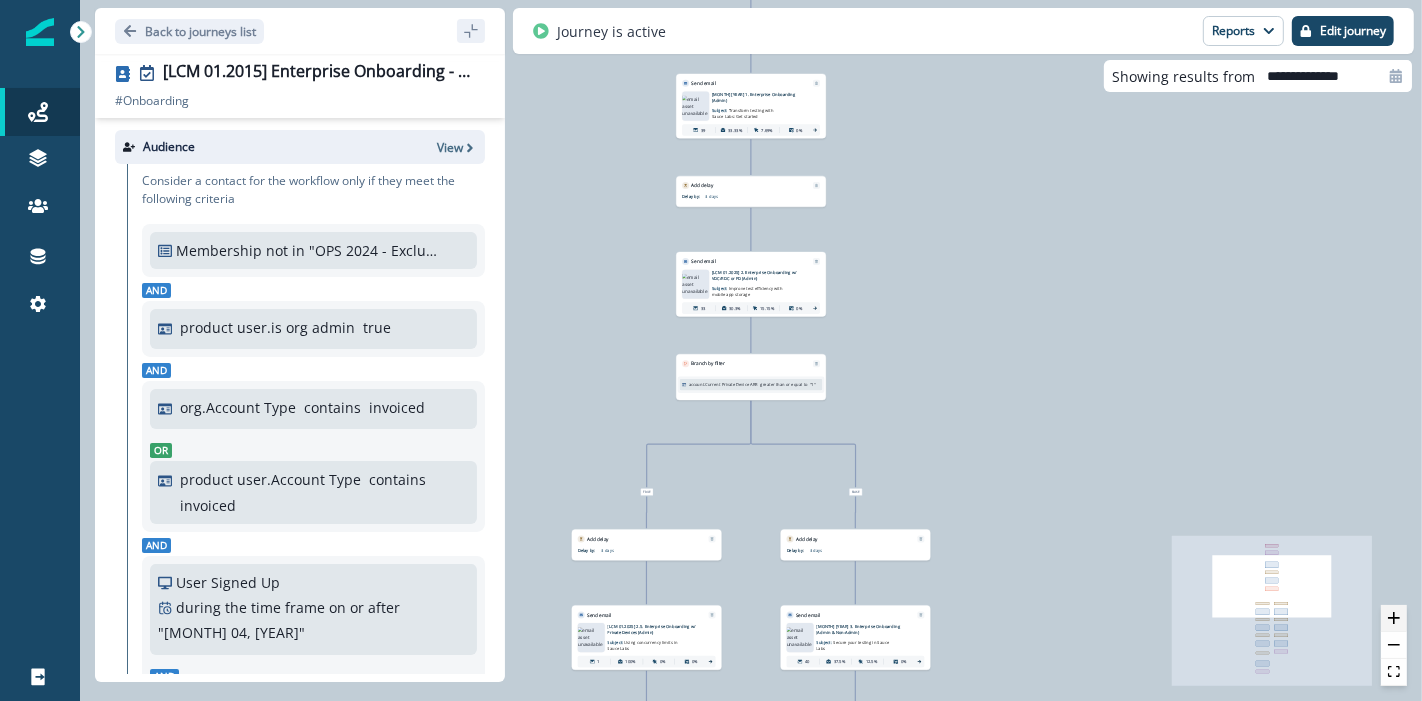 click at bounding box center (1394, 618) 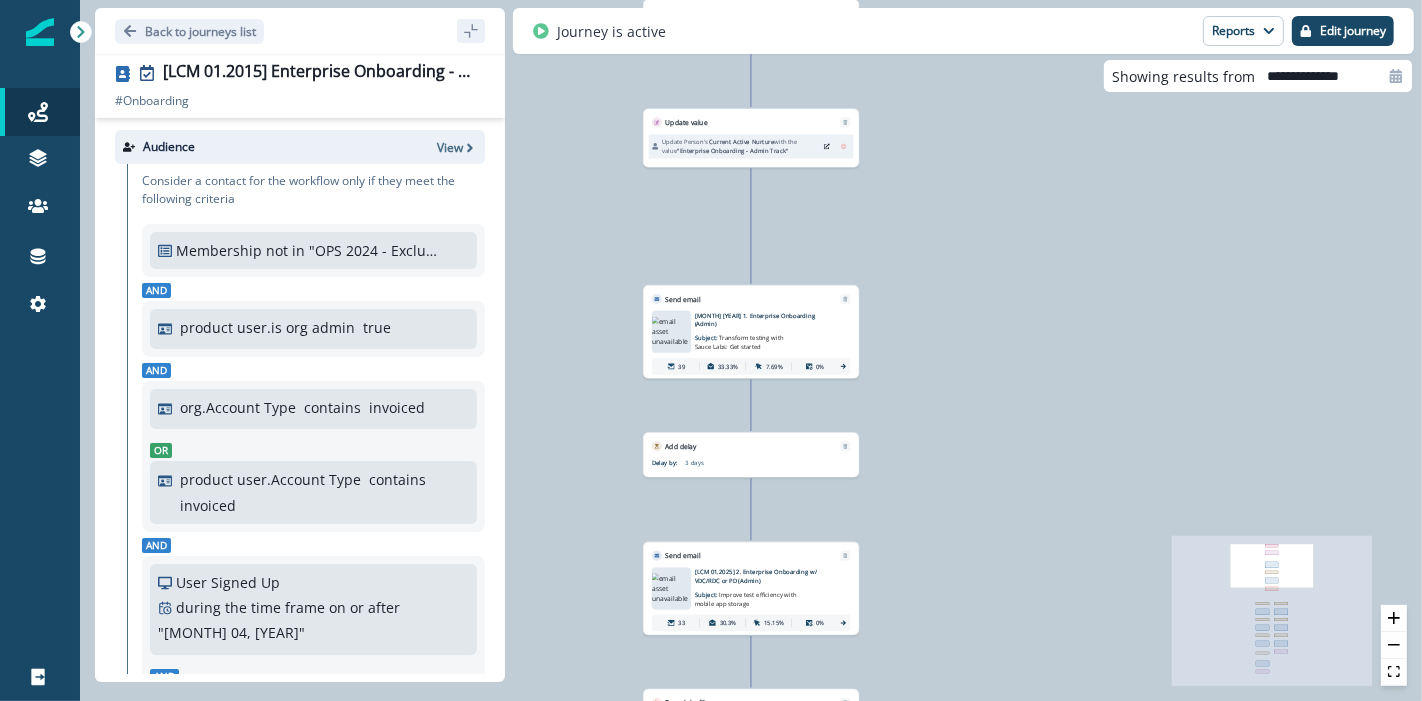 click on "Transform testing with Sauce Labs: Get started" at bounding box center (739, 342) 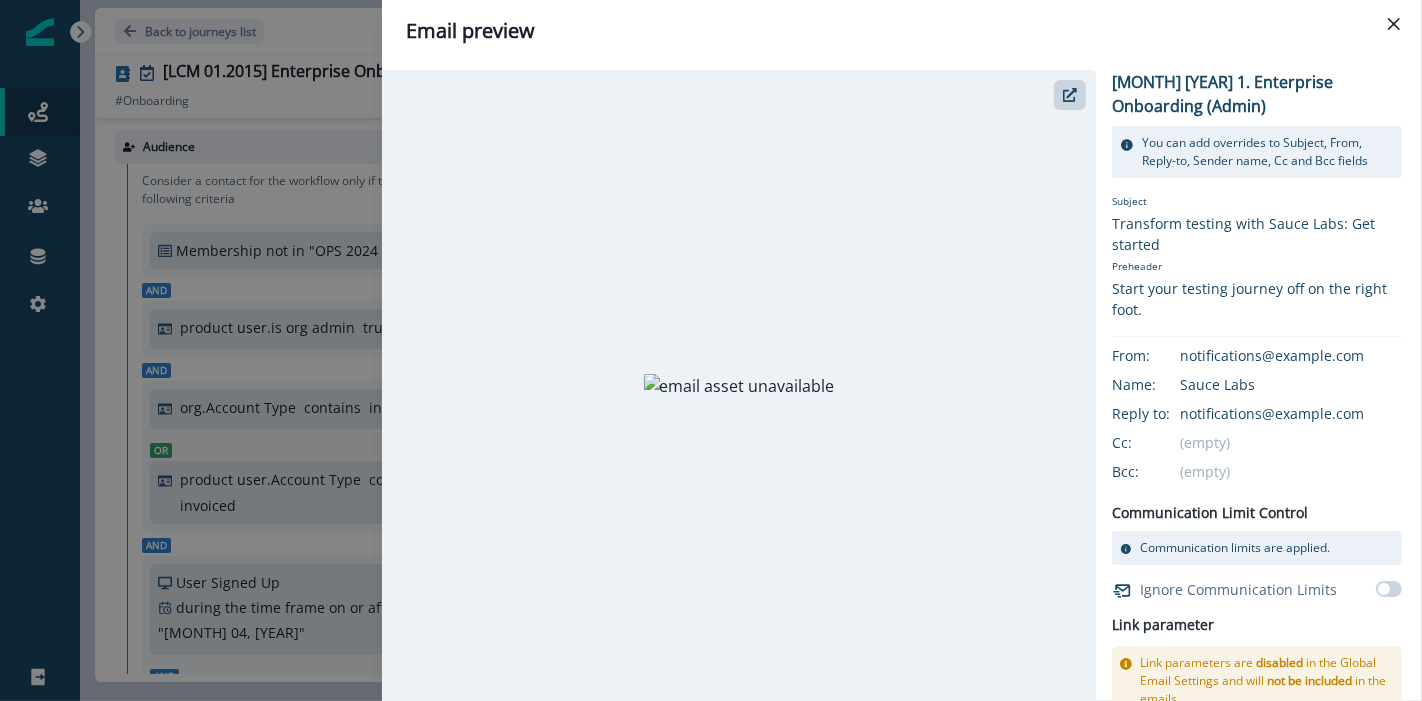 click on "Email preview" at bounding box center [902, 31] 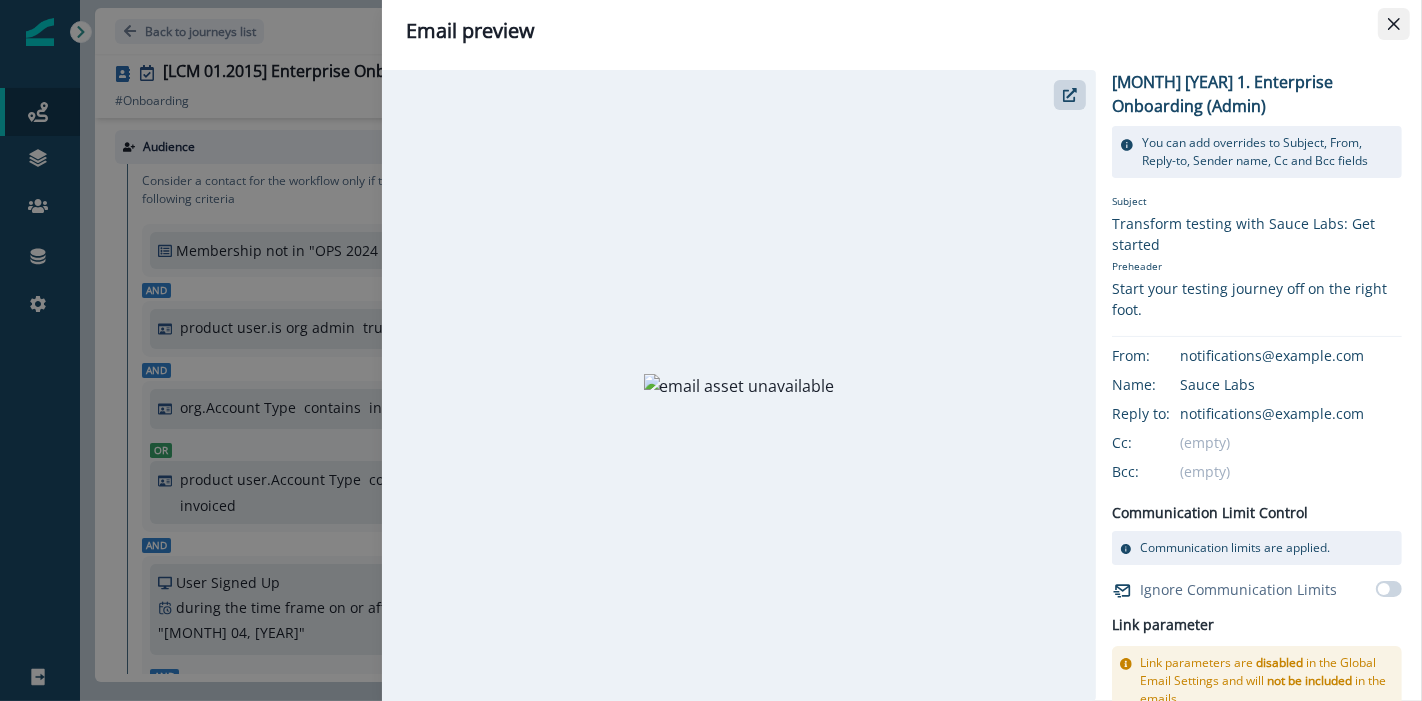 click at bounding box center [1394, 24] 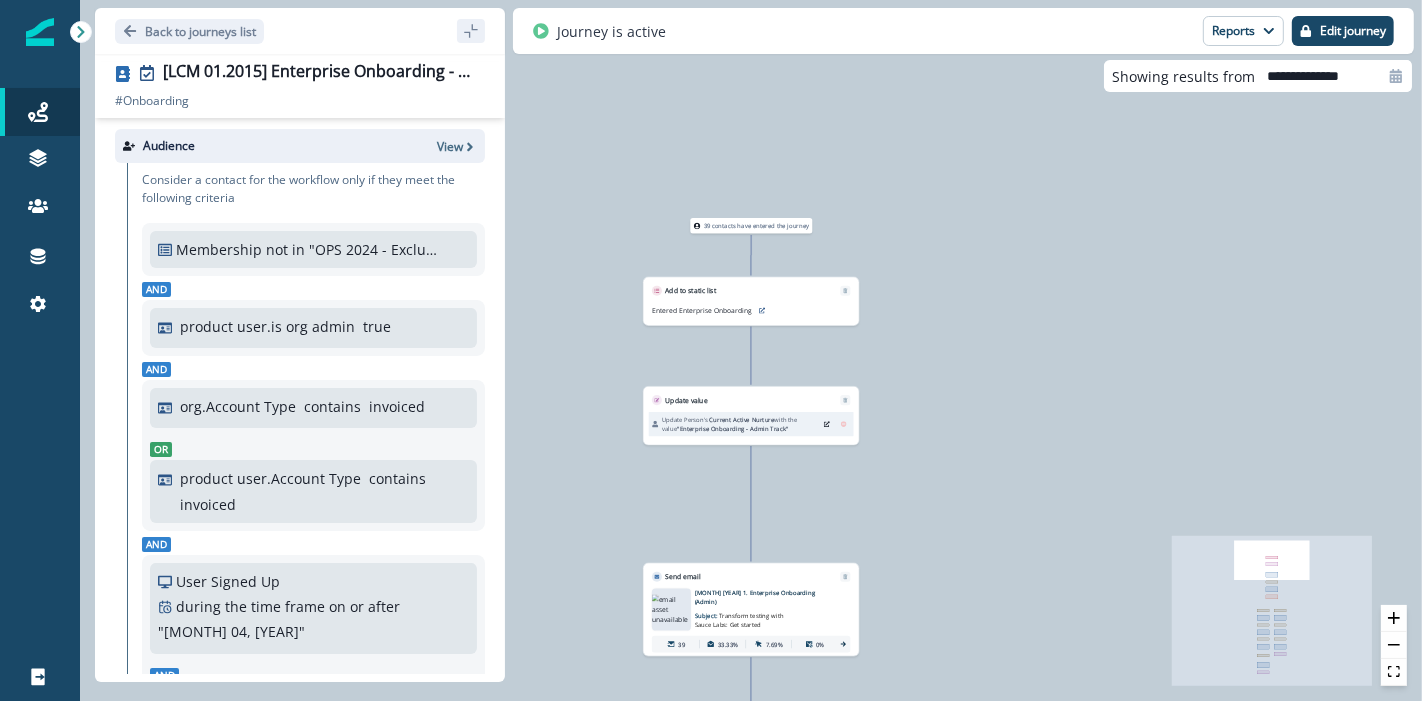 scroll, scrollTop: 0, scrollLeft: 0, axis: both 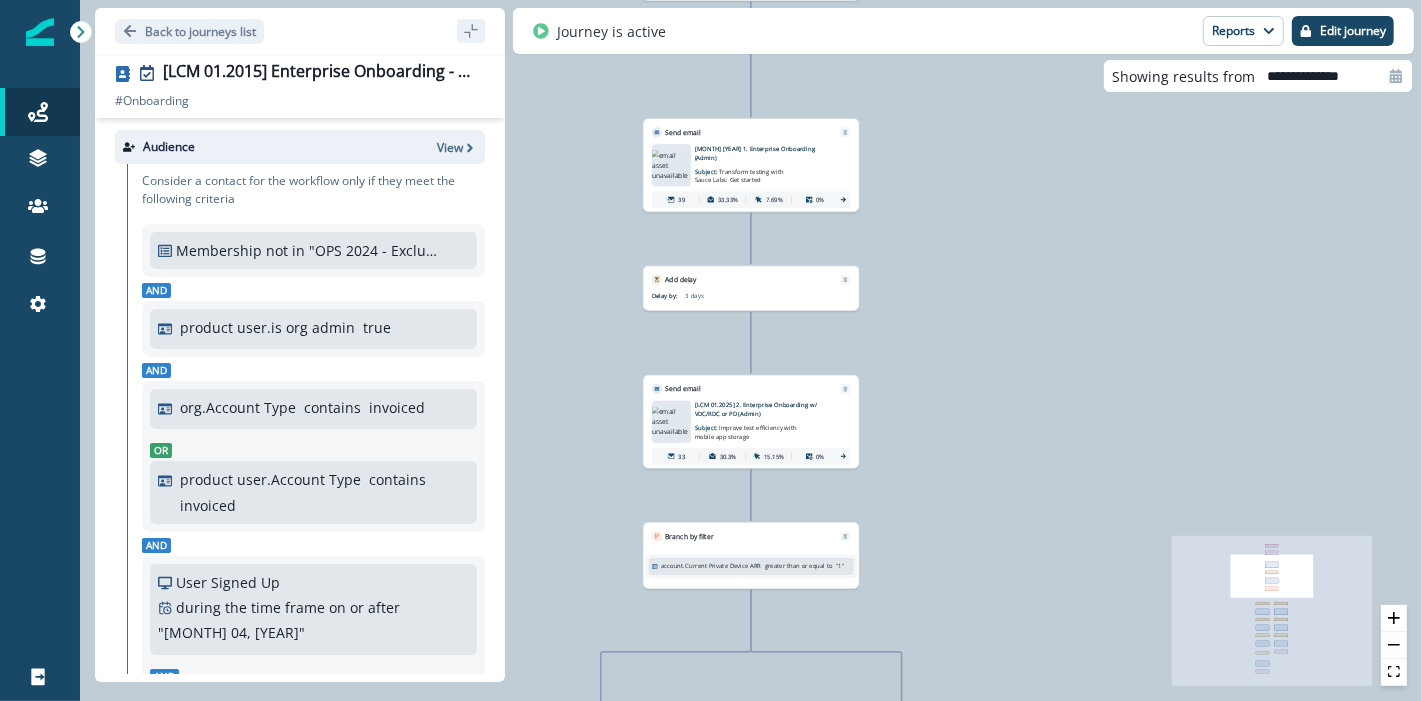 click on "[LCM 01.2025] 2. Enterprise Onboarding w/ VDC/RDC or PD (Admin)" at bounding box center [762, 410] 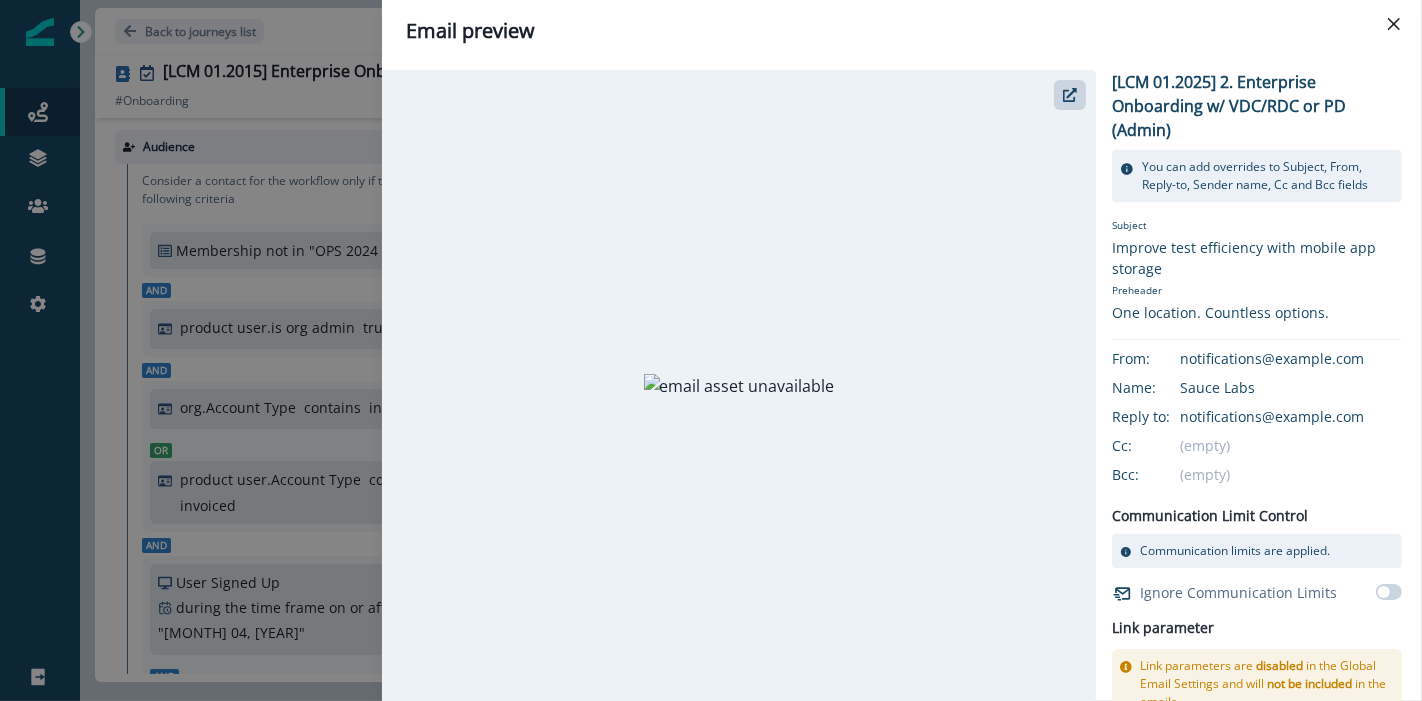 click on "Email preview [MONTH] [YEAR] 2. Enterprise Onboarding w/ VDC/RDC or PD (Admin) You can add overrides to Subject, From, Reply-to, Sender name, Cc and Bcc fields Email configuration Subject Improve test efficiency with mobile app storage Preheader One location. Countless options. From: notifications@example.com Name: Sauce Labs Reply to: notifications@example.com Cc: (empty) Bcc: (empty) Communication Limit Control Communication limits are applied. Ignore Communication Limits Link parameter Link parameters are   disabled   in the Global Email Settings and will   not be included   in the emails. Link parameter configuration Global Parameters UTM Campaign {{ Journey name will be used }} UTM Medium email UTM Source inflection UTM Content {{ Email asset name will be used }} Asset Parameters Email Parameters" at bounding box center (711, 350) 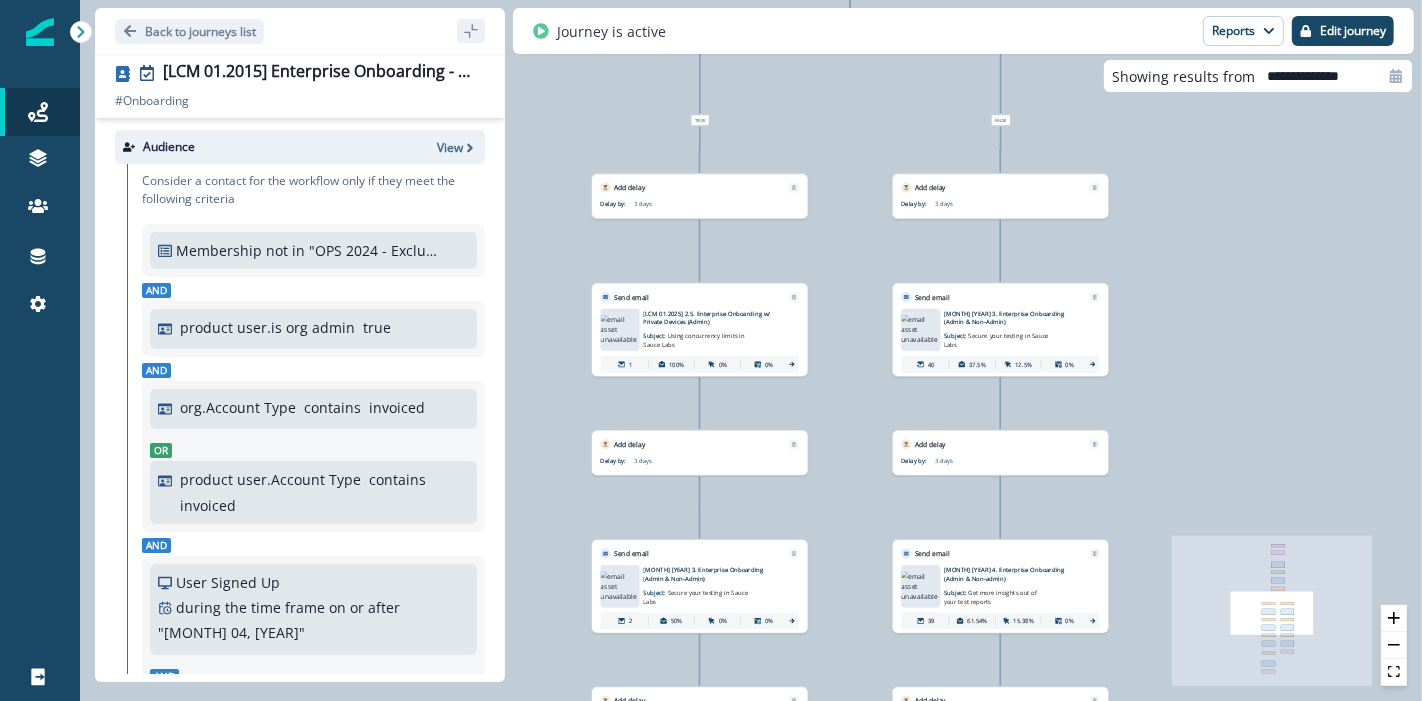 drag, startPoint x: 771, startPoint y: 334, endPoint x: 812, endPoint y: 261, distance: 83.725746 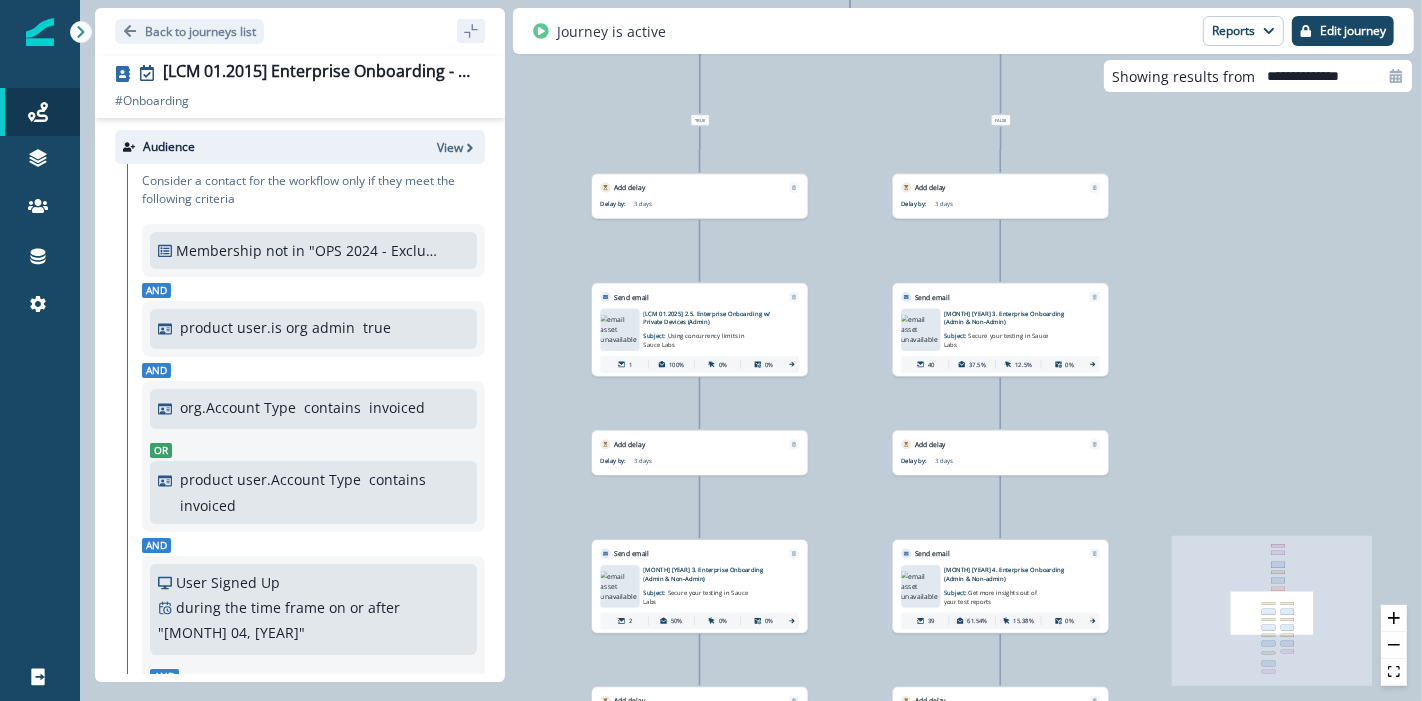 click on "Using concurrency limits in Sauce Labs" at bounding box center [693, 340] 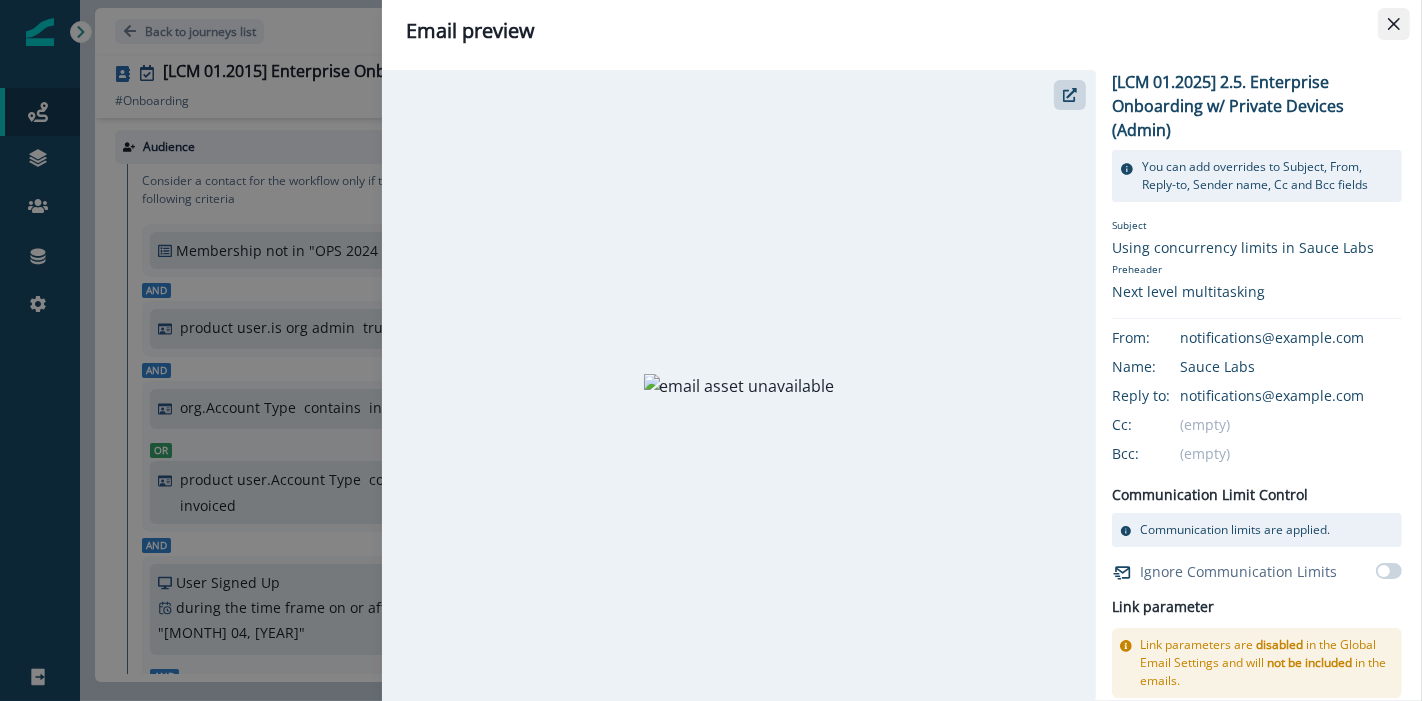 click at bounding box center (1394, 24) 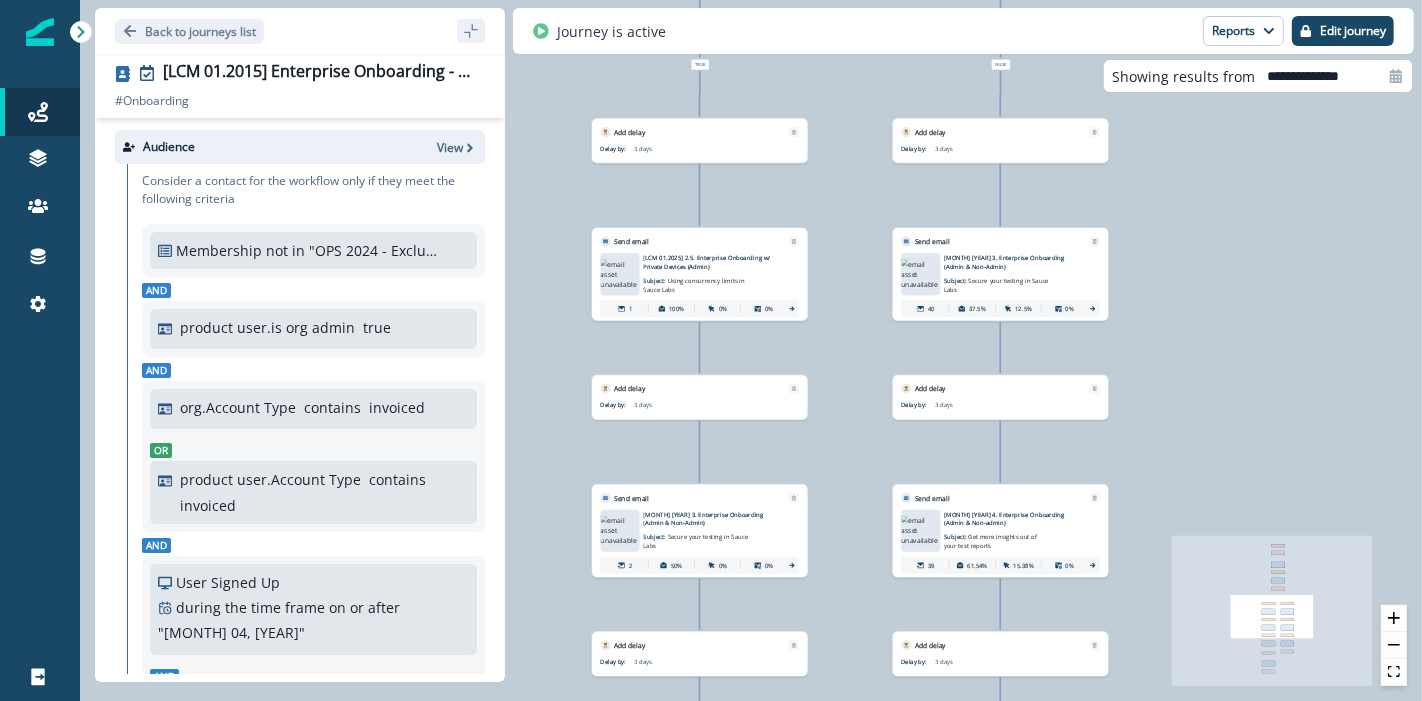click on "[MONTH] [YEAR] 3. Enterprise Onboarding (Admin & Non-Admin)" at bounding box center [1011, 262] 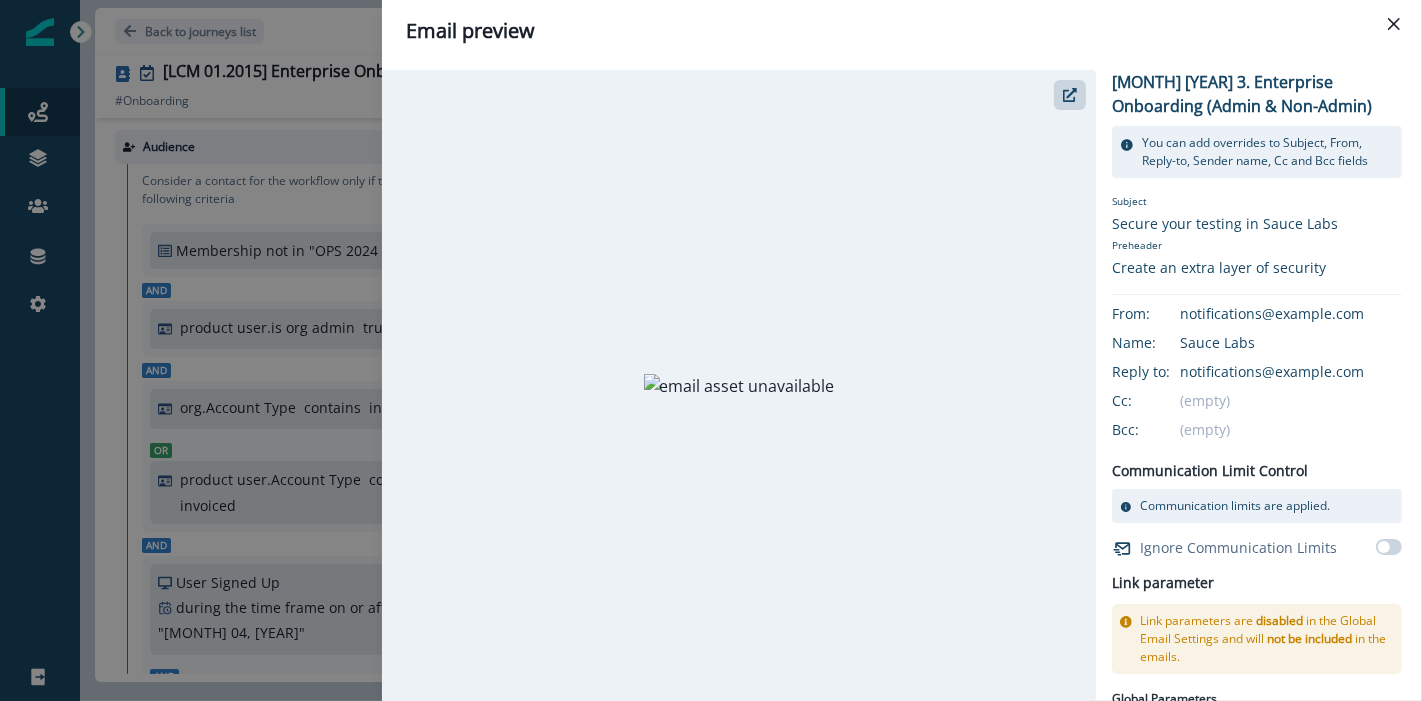 click on "Email preview [MONTH] [YEAR] 3. Enterprise Onboarding (Admin & Non-Admin) You can add overrides to Subject, From, Reply-to, Sender name, Cc and Bcc fields Email configuration Subject Secure your testing in Sauce Labs Preheader Create an extra layer of security From: notifications@example.com Name: Sauce Labs Reply to: notifications@example.com Cc: (empty) Bcc: (empty) Communication Limit Control Communication limits are applied. Ignore Communication Limits Link parameter Link parameters are   disabled   in the Global Email Settings and will   not be included   in the emails. Link parameter configuration Global Parameters UTM Campaign {{ Journey name will be used }} UTM Medium email UTM Source inflection UTM Content {{ Email asset name will be used }} Asset Parameters Email Parameters" at bounding box center [711, 350] 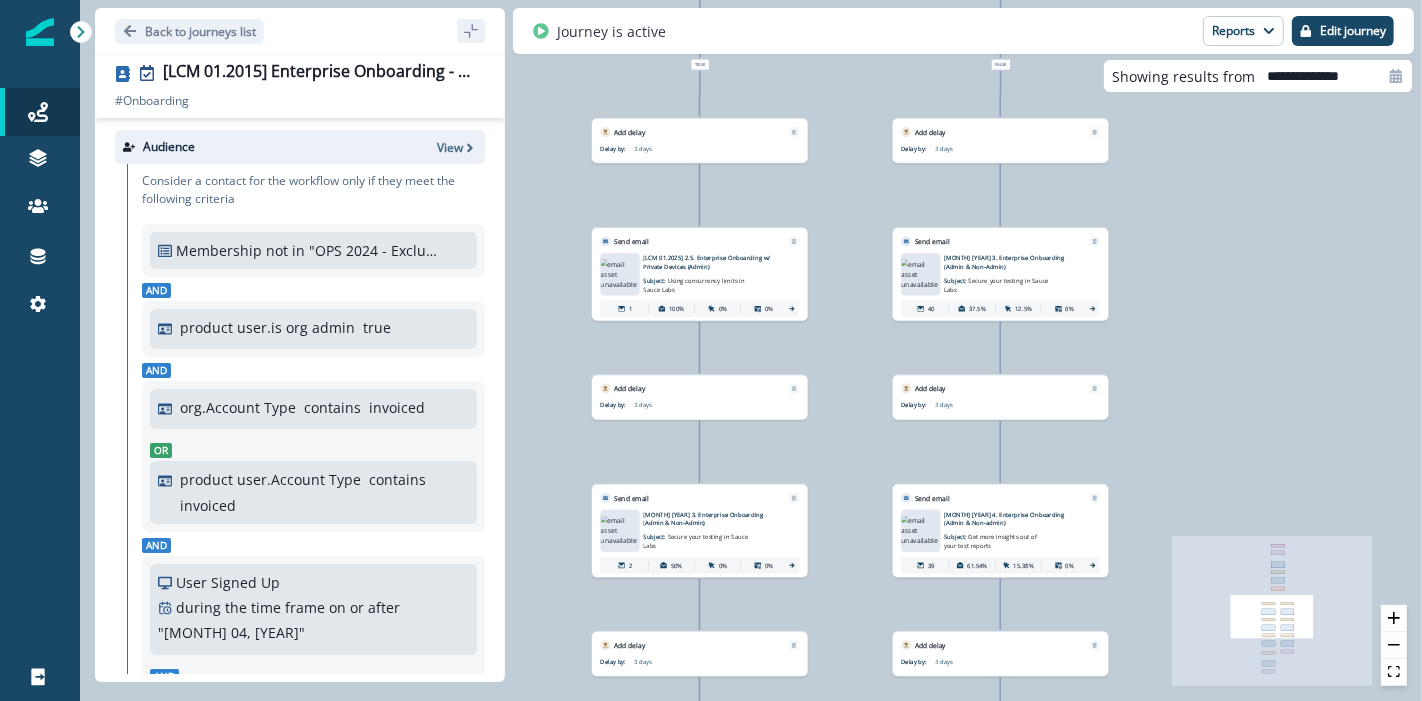 click on "[MONTH] [YEAR] 4. Enterprise Onboarding (Admin & Non-admin)" at bounding box center (1011, 519) 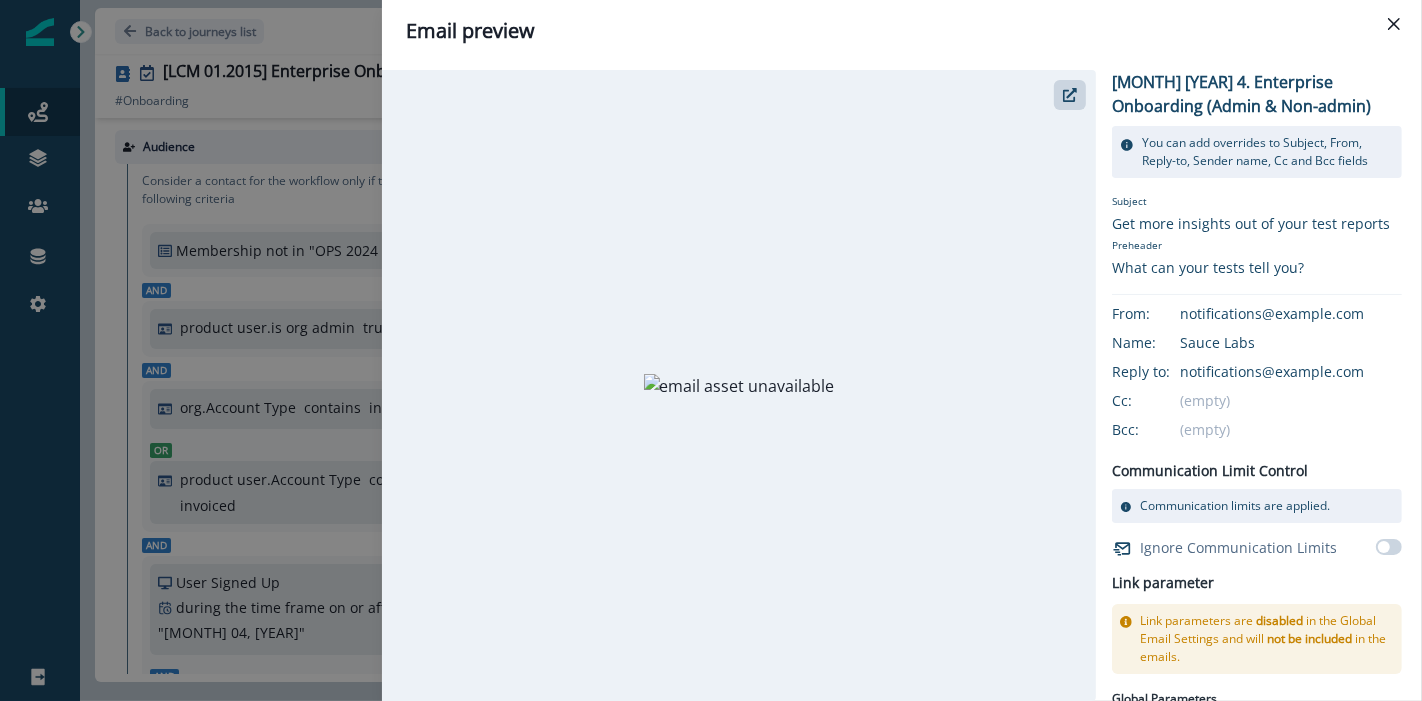 click on "Email preview [MONTH] [YEAR] 4. Enterprise Onboarding (Admin & Non-admin) You can add overrides to Subject, From, Reply-to, Sender name, Cc and Bcc fields Email configuration Subject Get more insights out of your test reports Preheader What can your tests tell you? From: notifications@example.com Name: Sauce Labs Reply to: notifications@example.com Cc: (empty) Bcc: (empty) Communication Limit Control Communication limits are applied. Ignore Communication Limits Link parameter Link parameters are   disabled   in the Global Email Settings and will   not be included   in the emails. Link parameter configuration Global Parameters UTM Campaign {{ Journey name will be used }} UTM Medium email UTM Source inflection UTM Content {{ Email asset name will be used }} Asset Parameters Email Parameters" at bounding box center (711, 350) 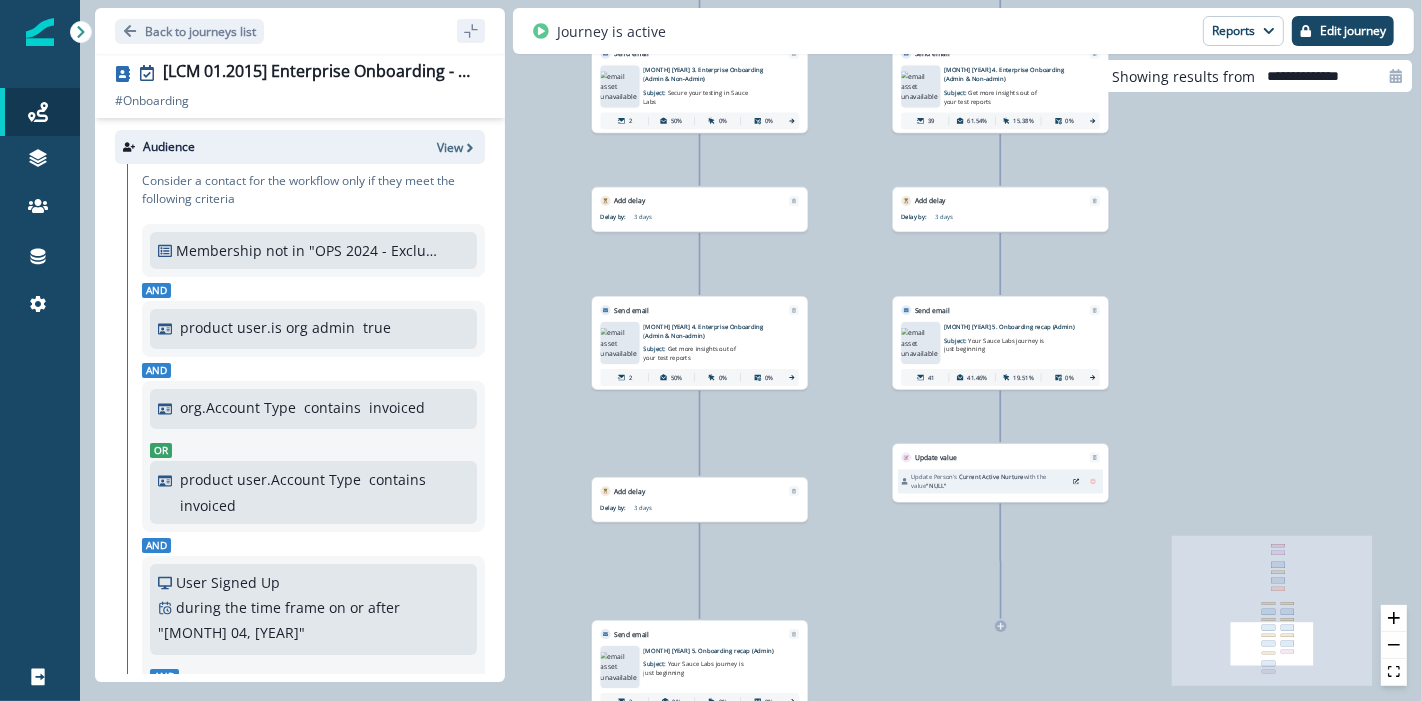 click on "Your Sauce Labs journey is just beginning" at bounding box center [994, 344] 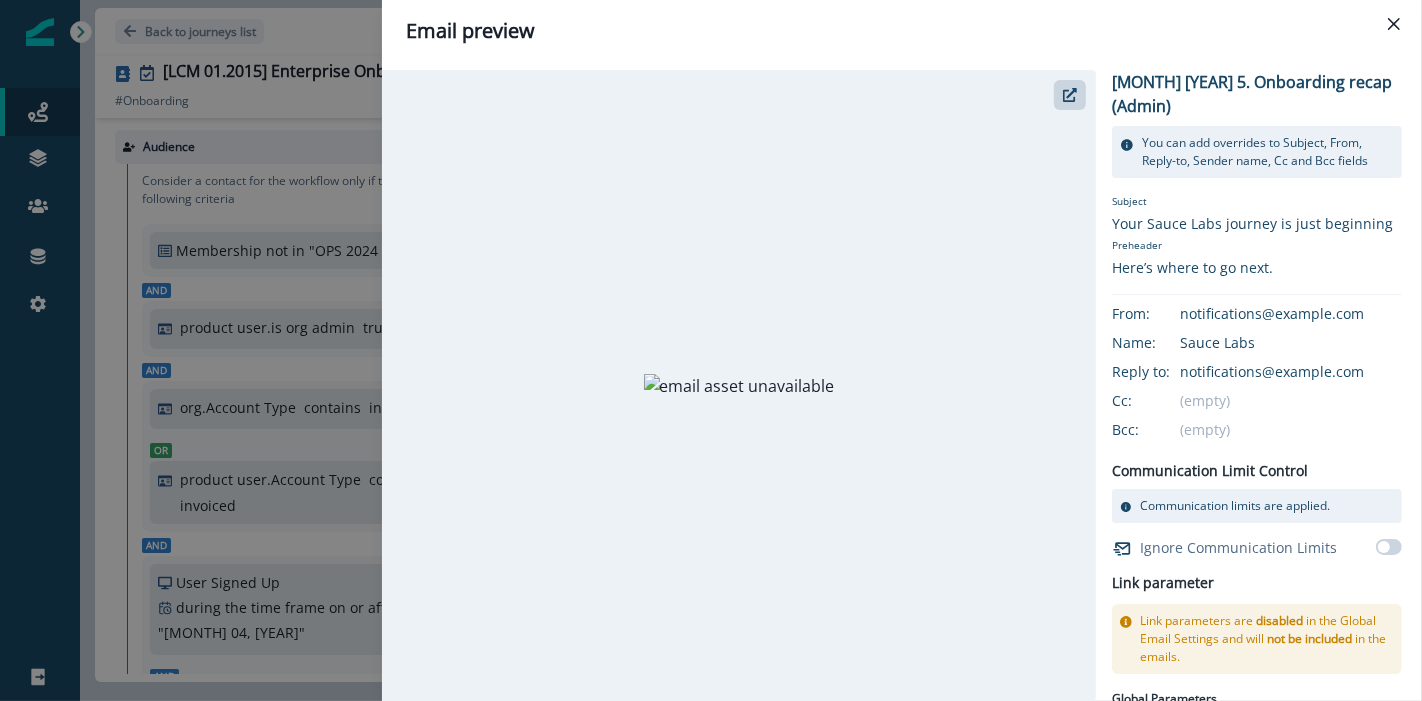 click on "Email preview [MONTH] [YEAR] 5. Onboarding recap (Admin) You can add overrides to Subject, From, Reply-to, Sender name, Cc and Bcc fields Email configuration Subject Your Sauce Labs journey is just beginning Preheader Here’s where to go next. From: notifications@example.com Name: Sauce Labs Reply to: notifications@example.com Cc: (empty) Bcc: (empty) Communication Limit Control Communication limits are applied. Ignore Communication Limits Link parameter Link parameters are   disabled   in the Global Email Settings and will   not be included   in the emails. Link parameter configuration Global Parameters UTM Campaign {{ Journey name will be used }} UTM Medium email UTM Source inflection UTM Content {{ Email asset name will be used }} Asset Parameters Email Parameters" at bounding box center [711, 350] 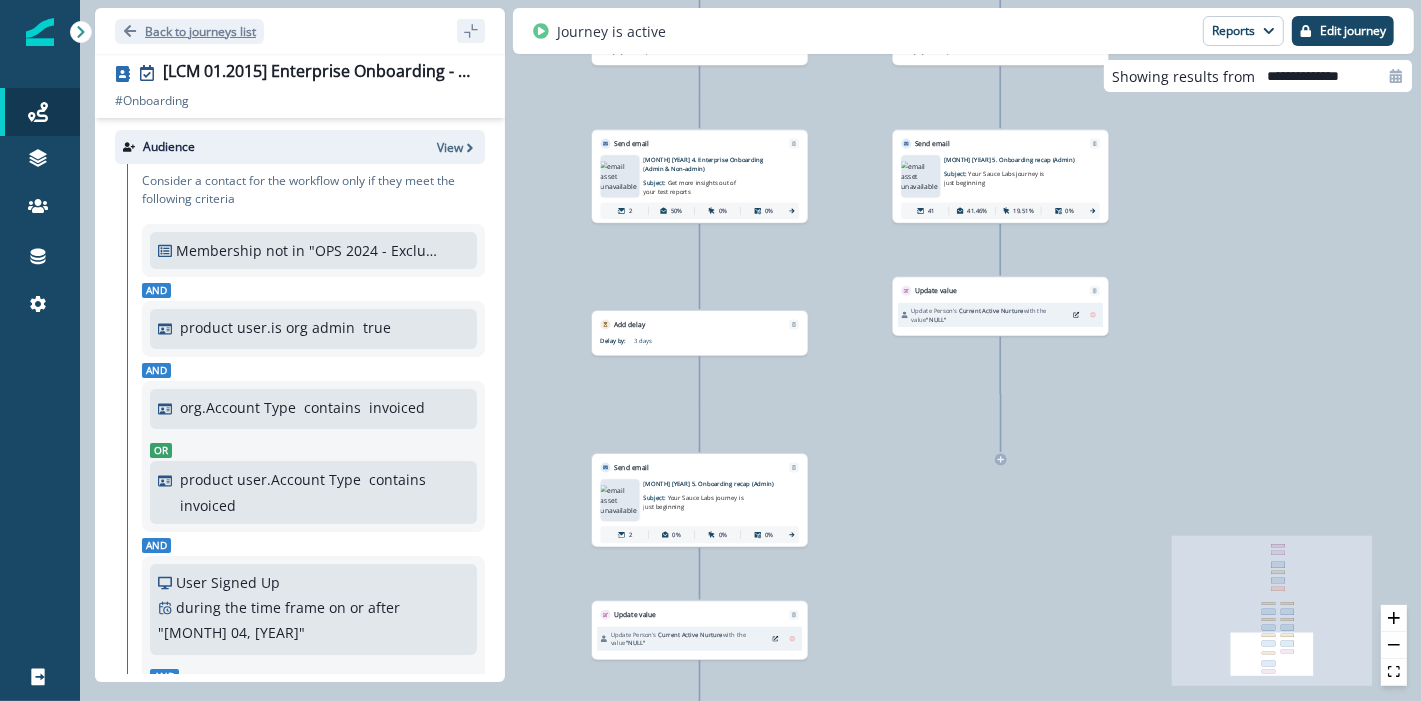 click at bounding box center (130, 31) 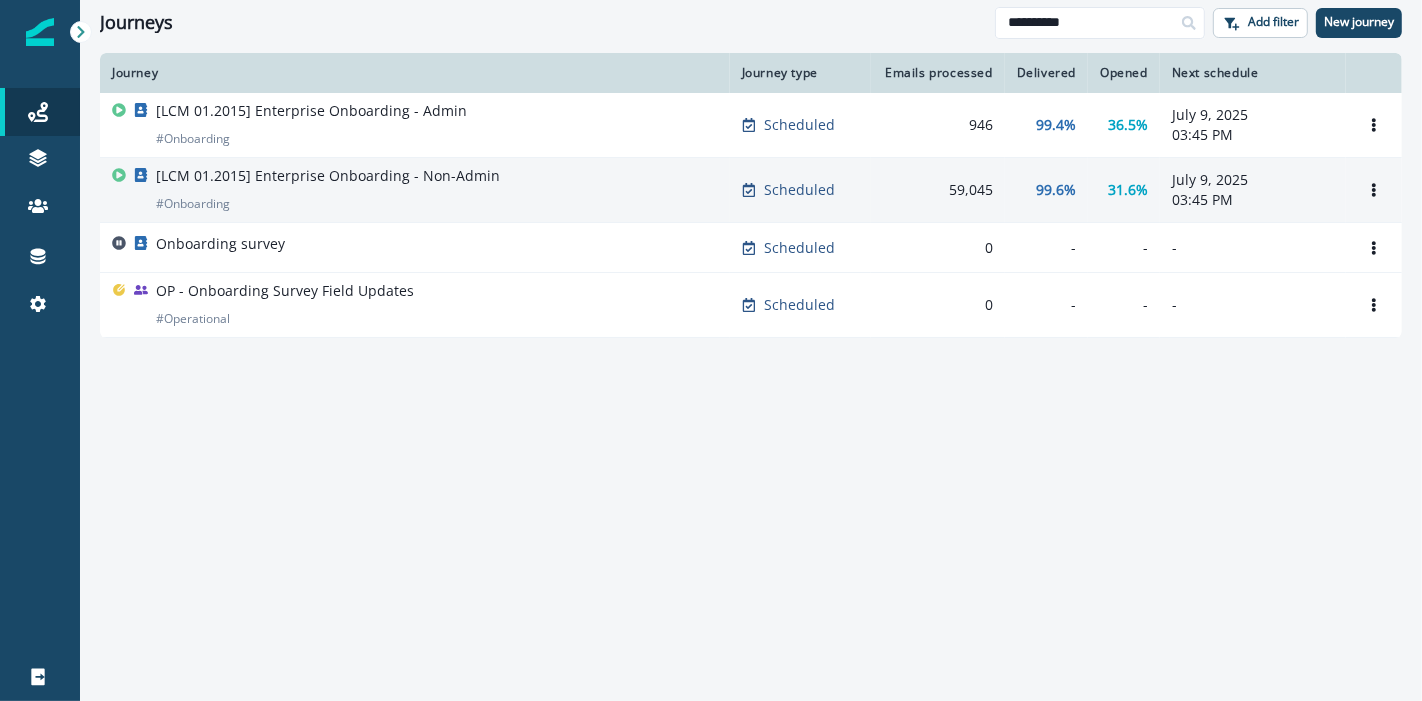click on "[LCM 01.2015] Enterprise Onboarding - Non-Admin" at bounding box center (328, 176) 